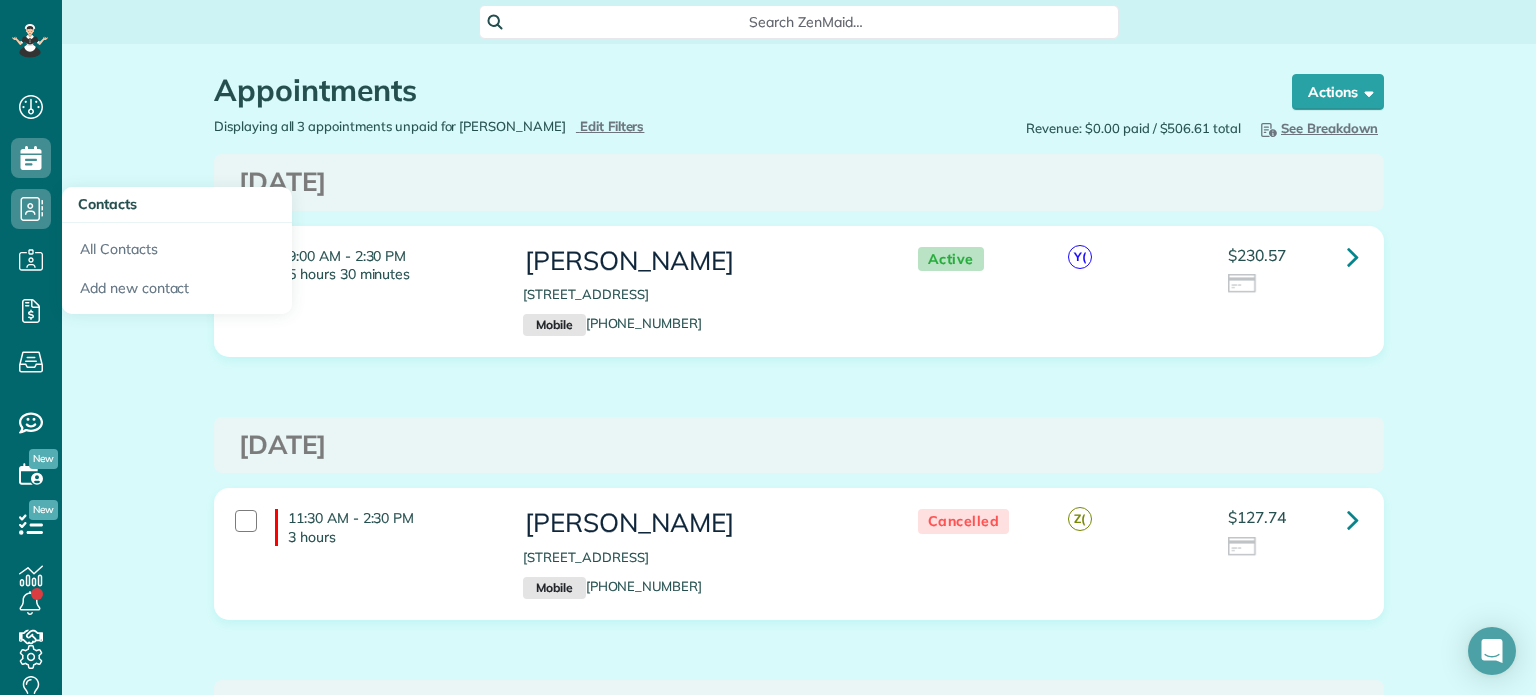 scroll, scrollTop: 0, scrollLeft: 0, axis: both 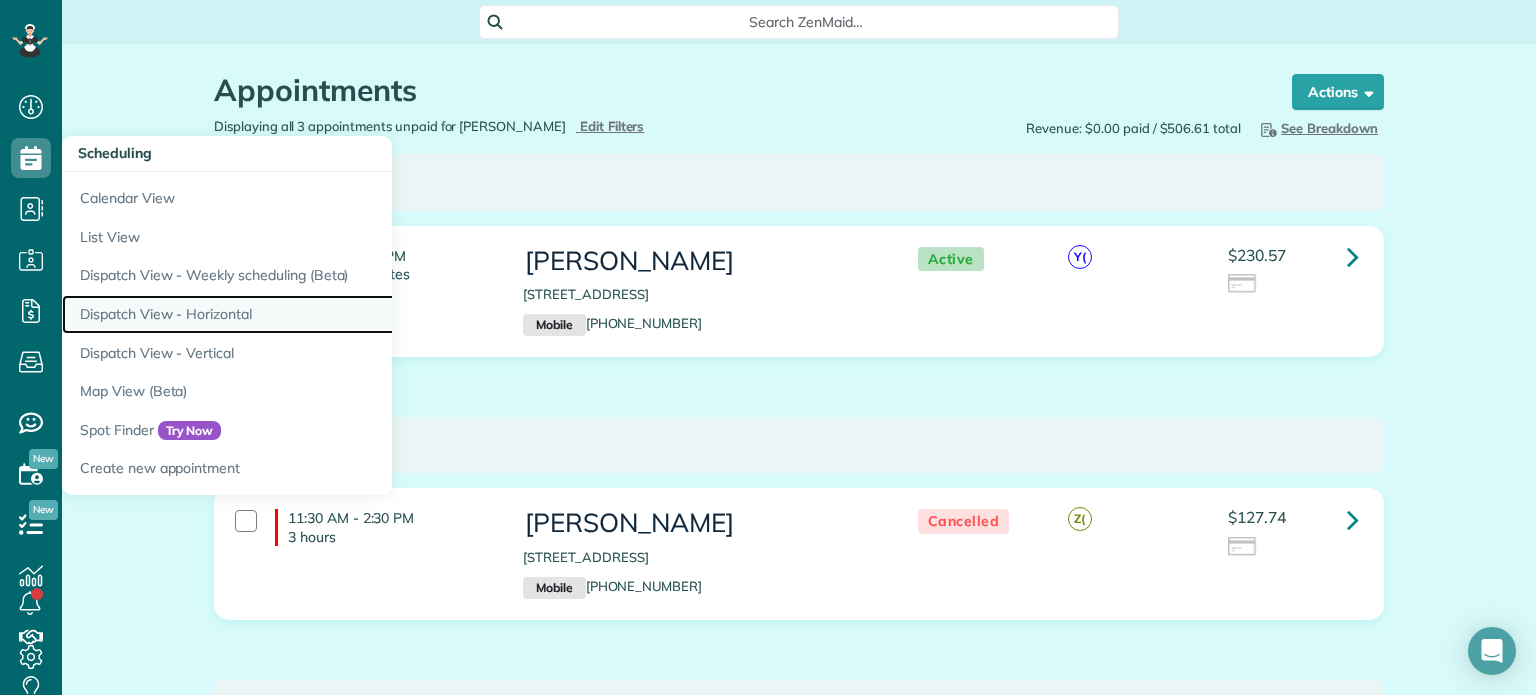 click on "Dispatch View - Horizontal" at bounding box center [312, 314] 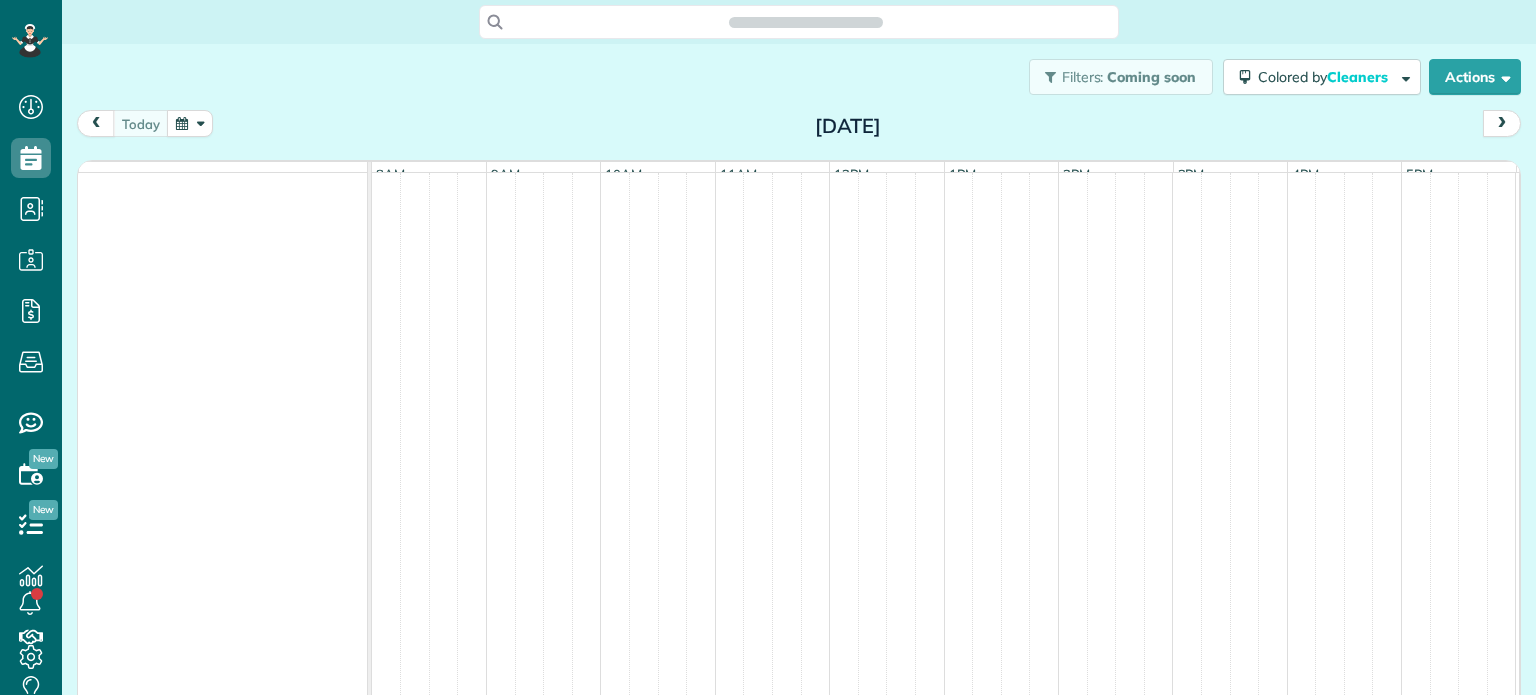 scroll, scrollTop: 0, scrollLeft: 0, axis: both 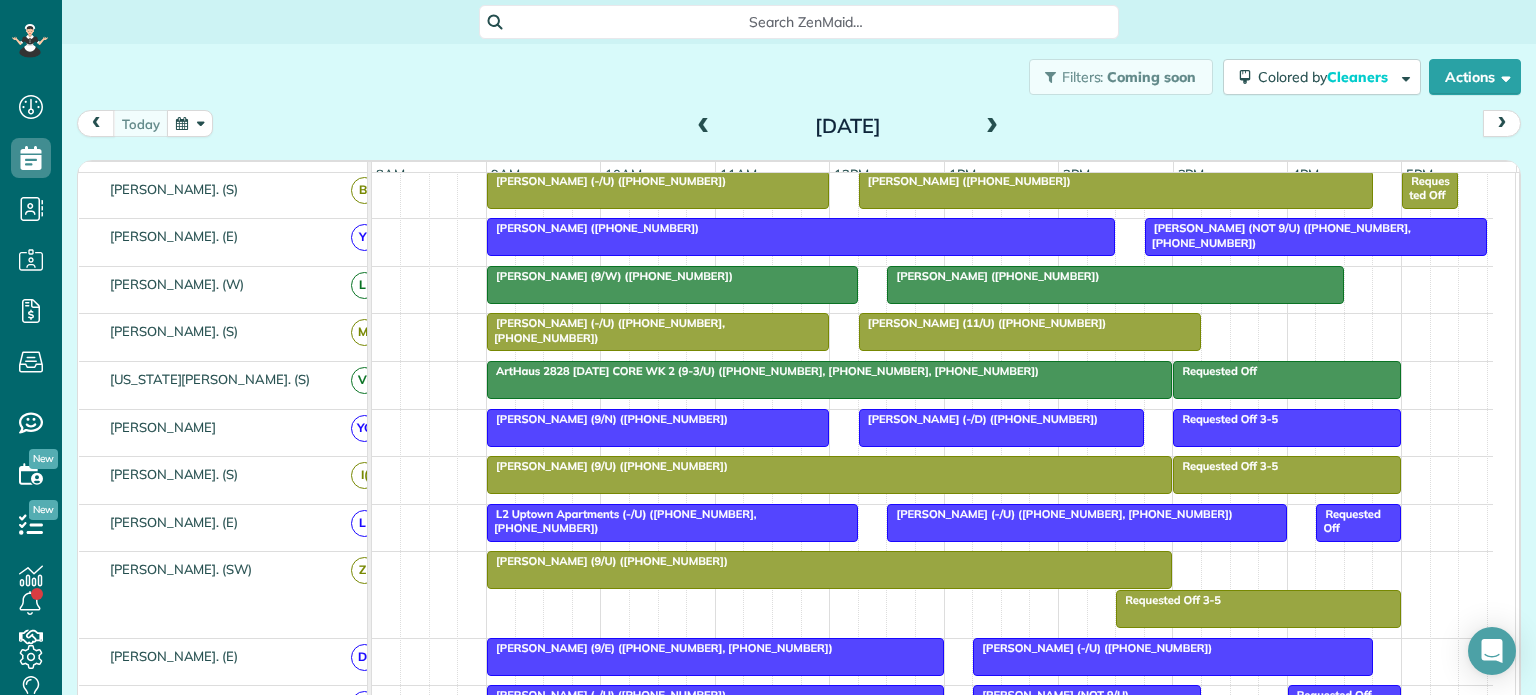 click at bounding box center [992, 127] 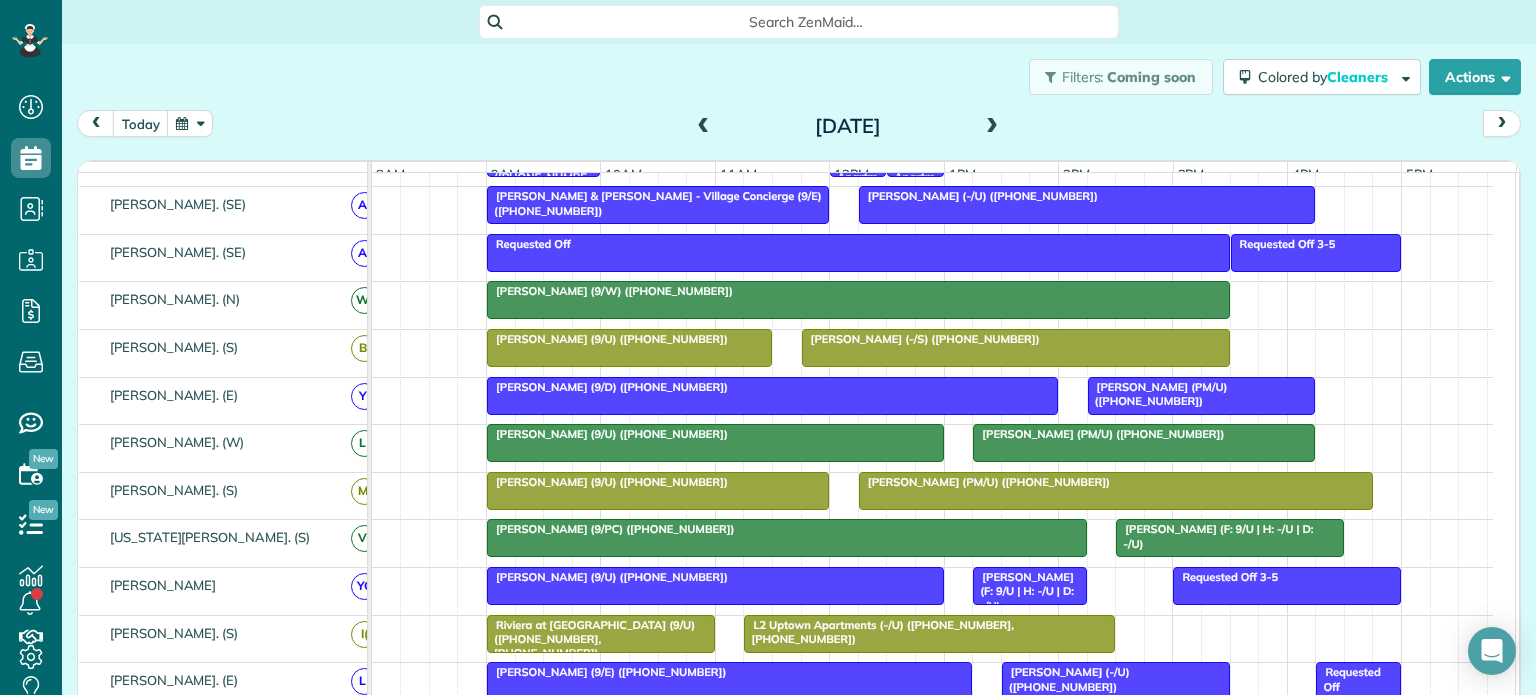 scroll, scrollTop: 467, scrollLeft: 0, axis: vertical 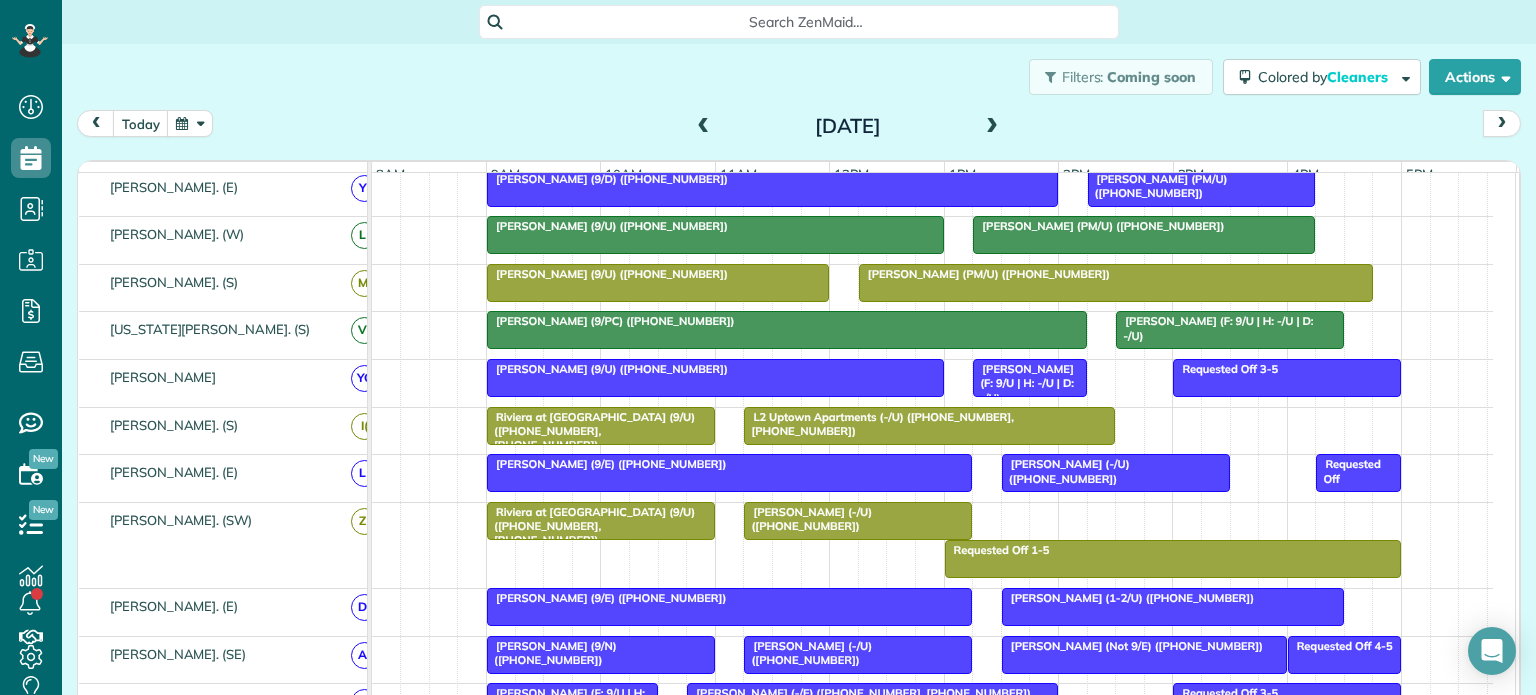 click at bounding box center [992, 127] 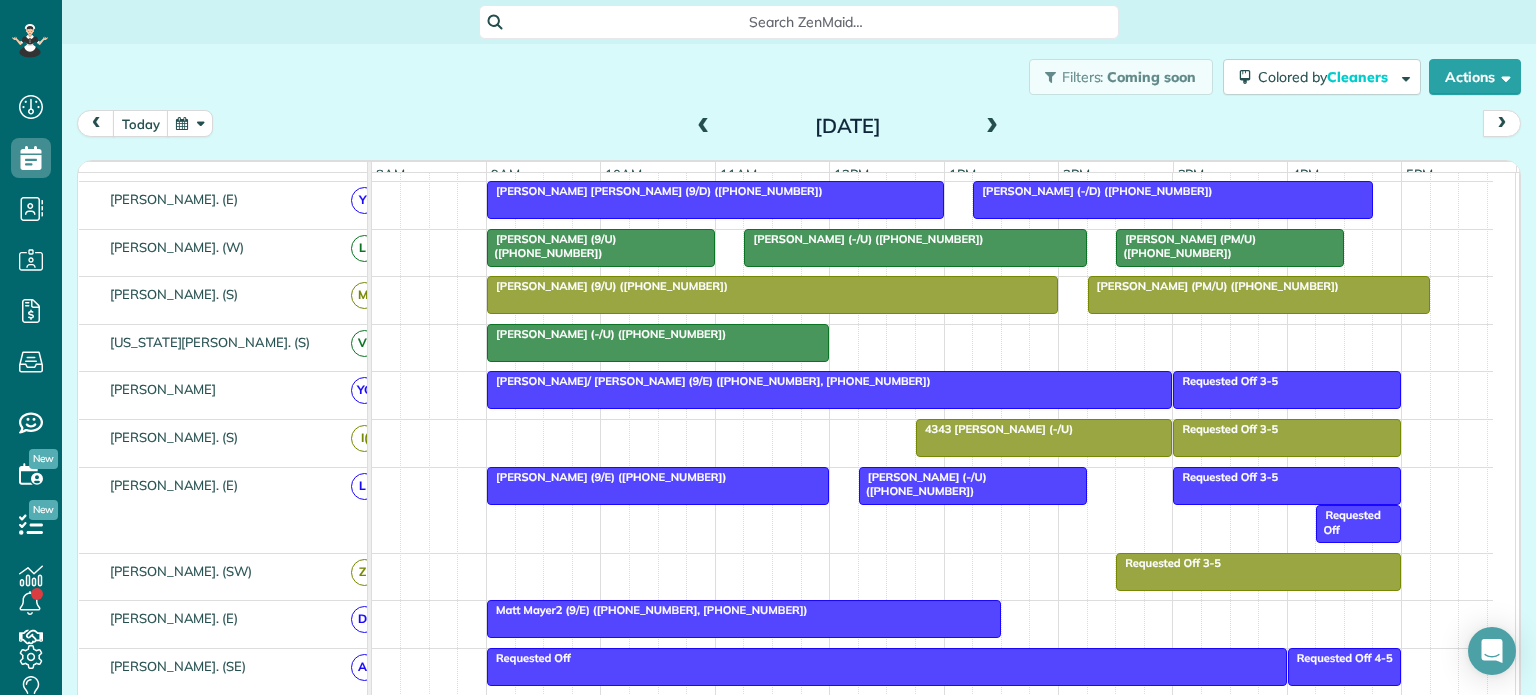 click at bounding box center (992, 127) 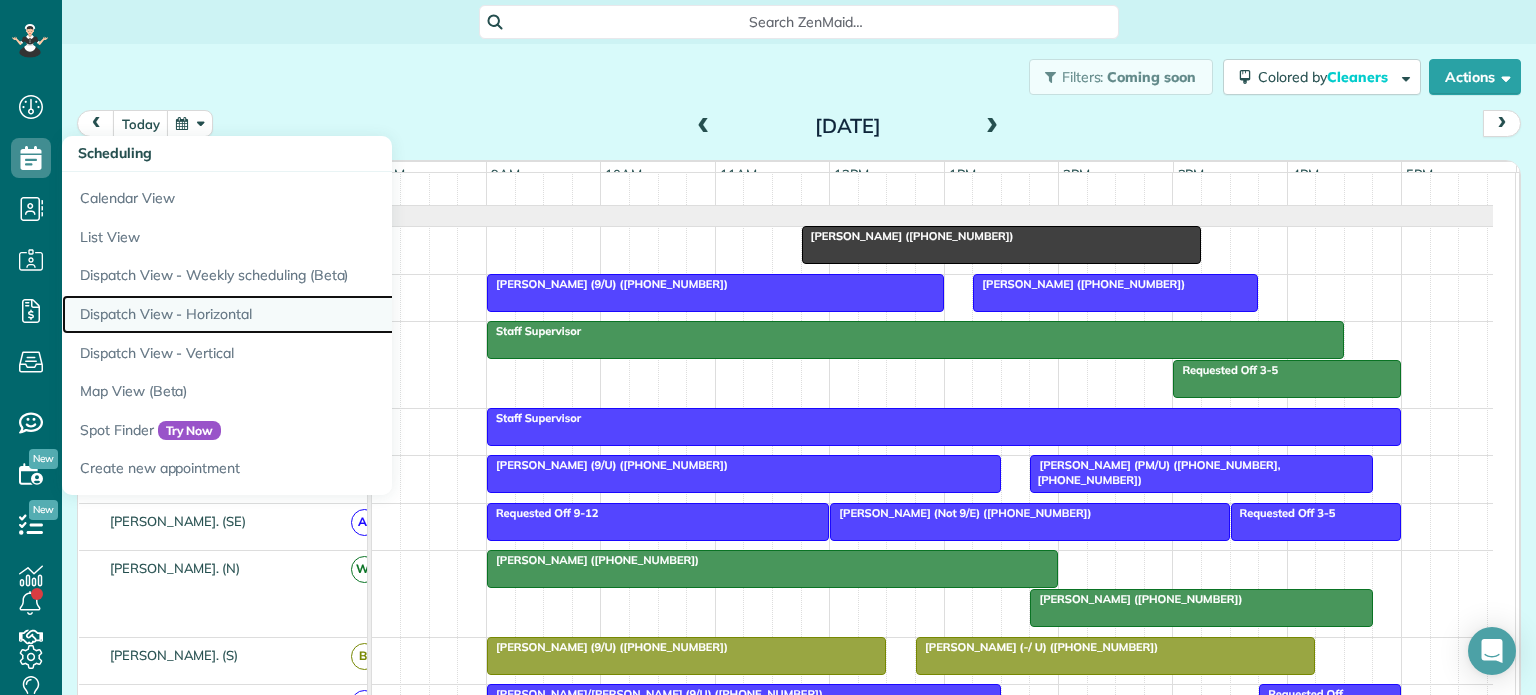 click on "Dispatch View - Horizontal" at bounding box center [312, 314] 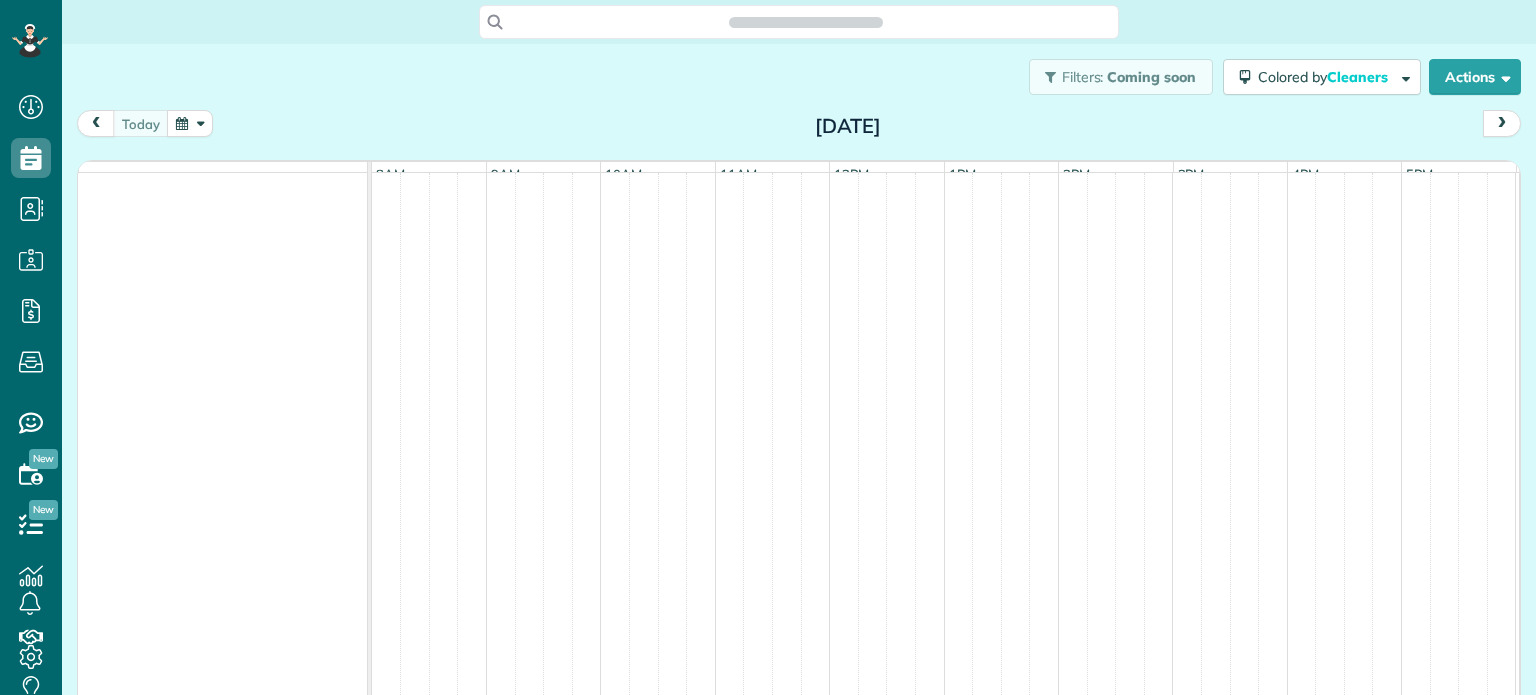 scroll, scrollTop: 0, scrollLeft: 0, axis: both 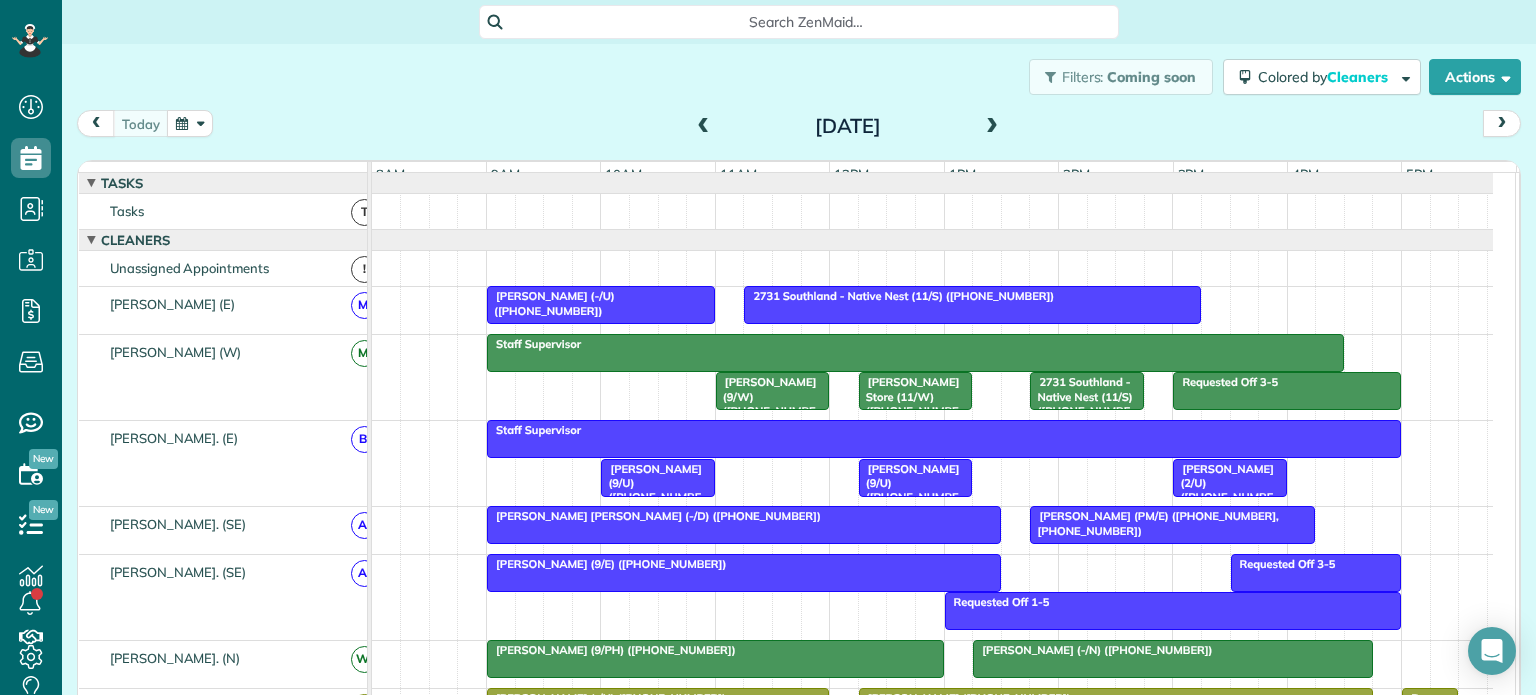 click at bounding box center [992, 127] 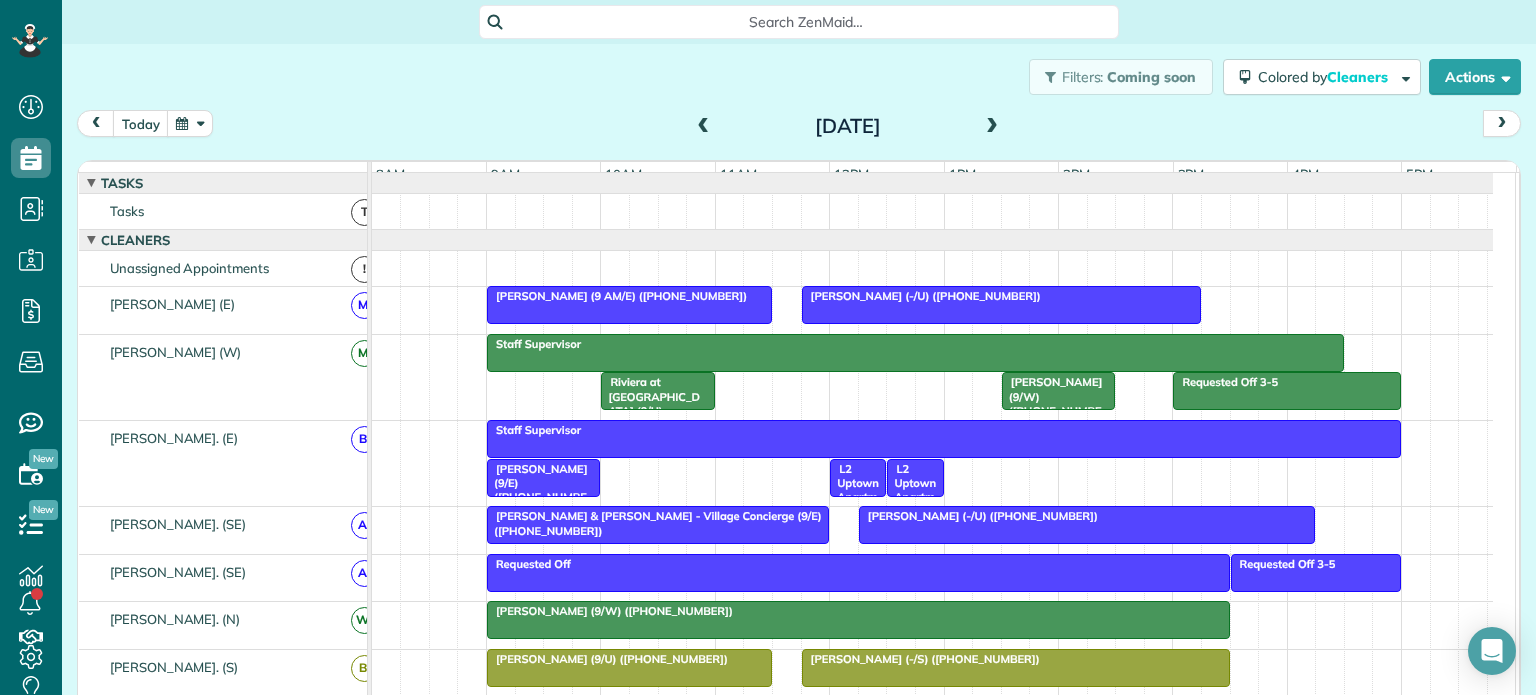 scroll, scrollTop: 733, scrollLeft: 0, axis: vertical 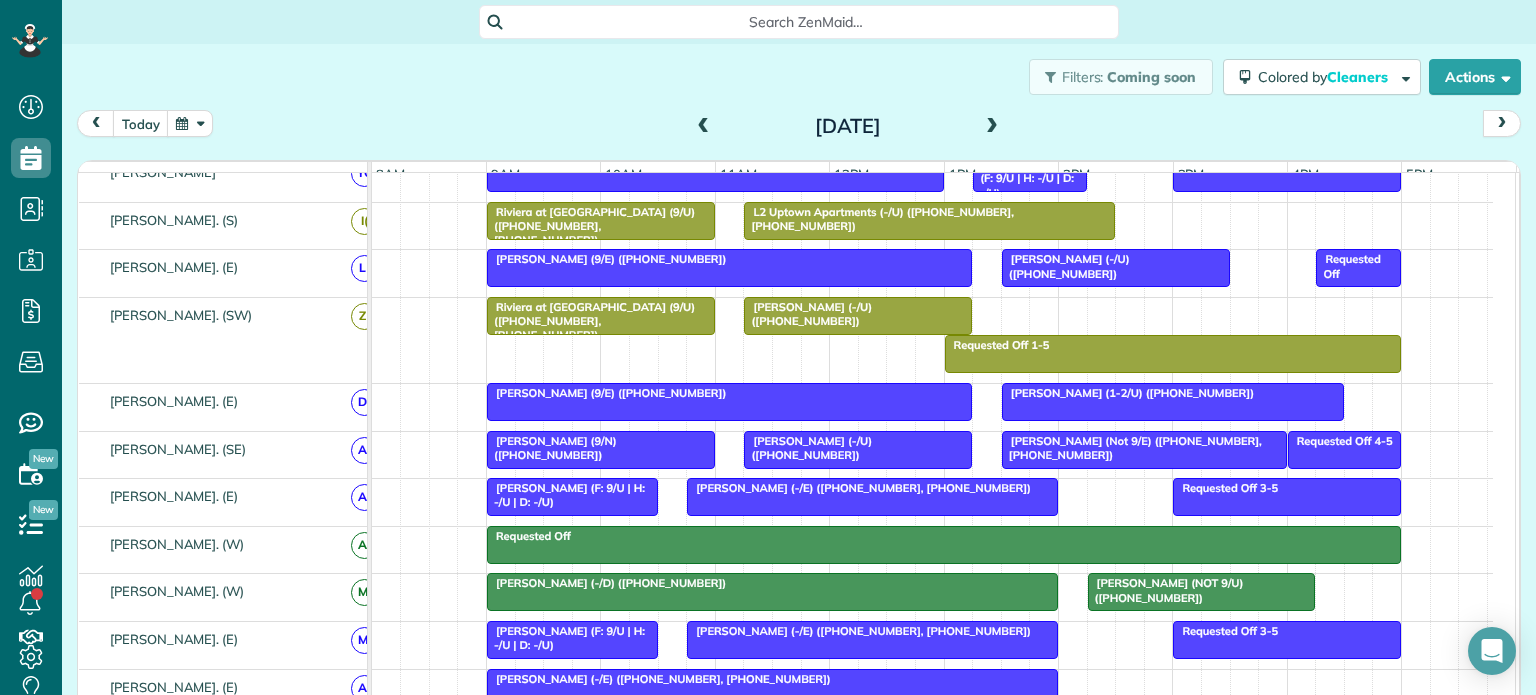 click on "Sharon McGregor (Not 9/E) (+19723021035, +12147695445)" at bounding box center (1131, 448) 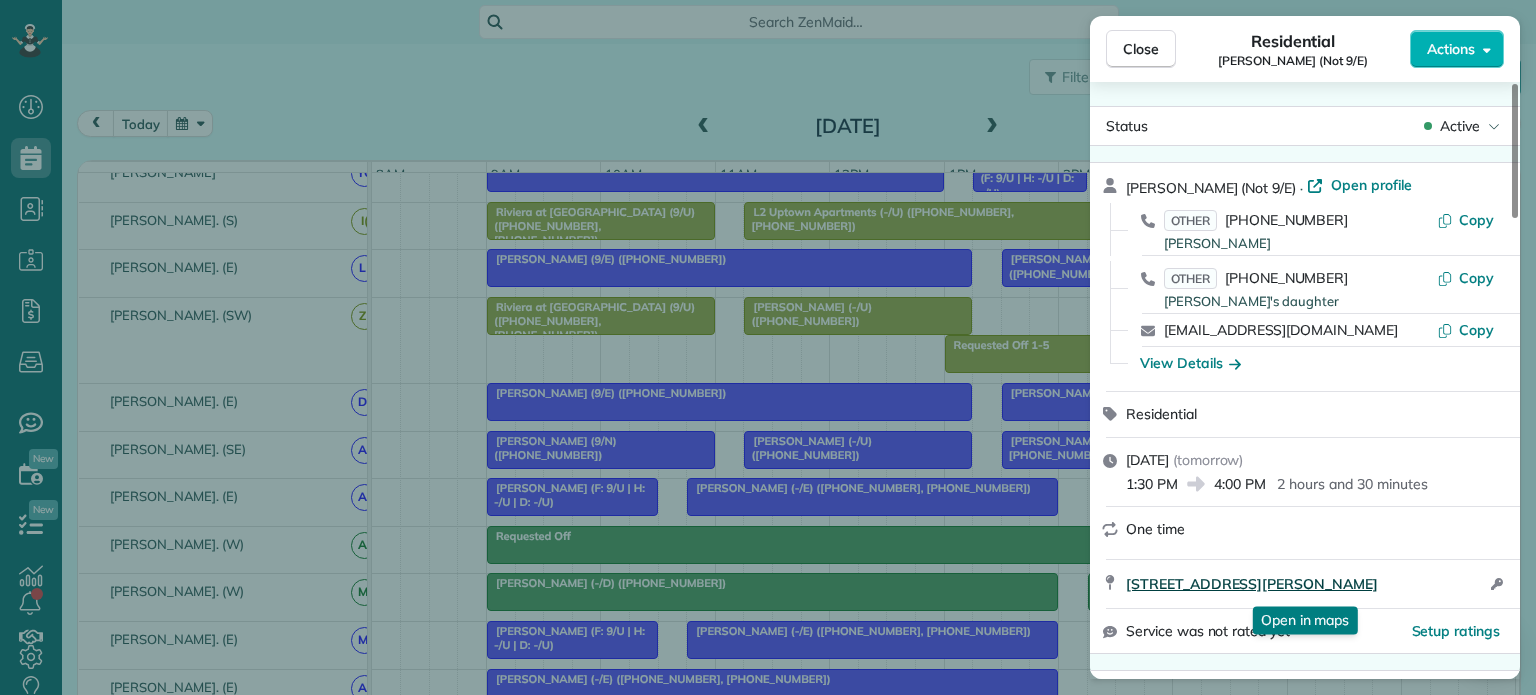 click on "6808 Skillman St Apt. 8306 Dallas TX 75231" at bounding box center [1252, 584] 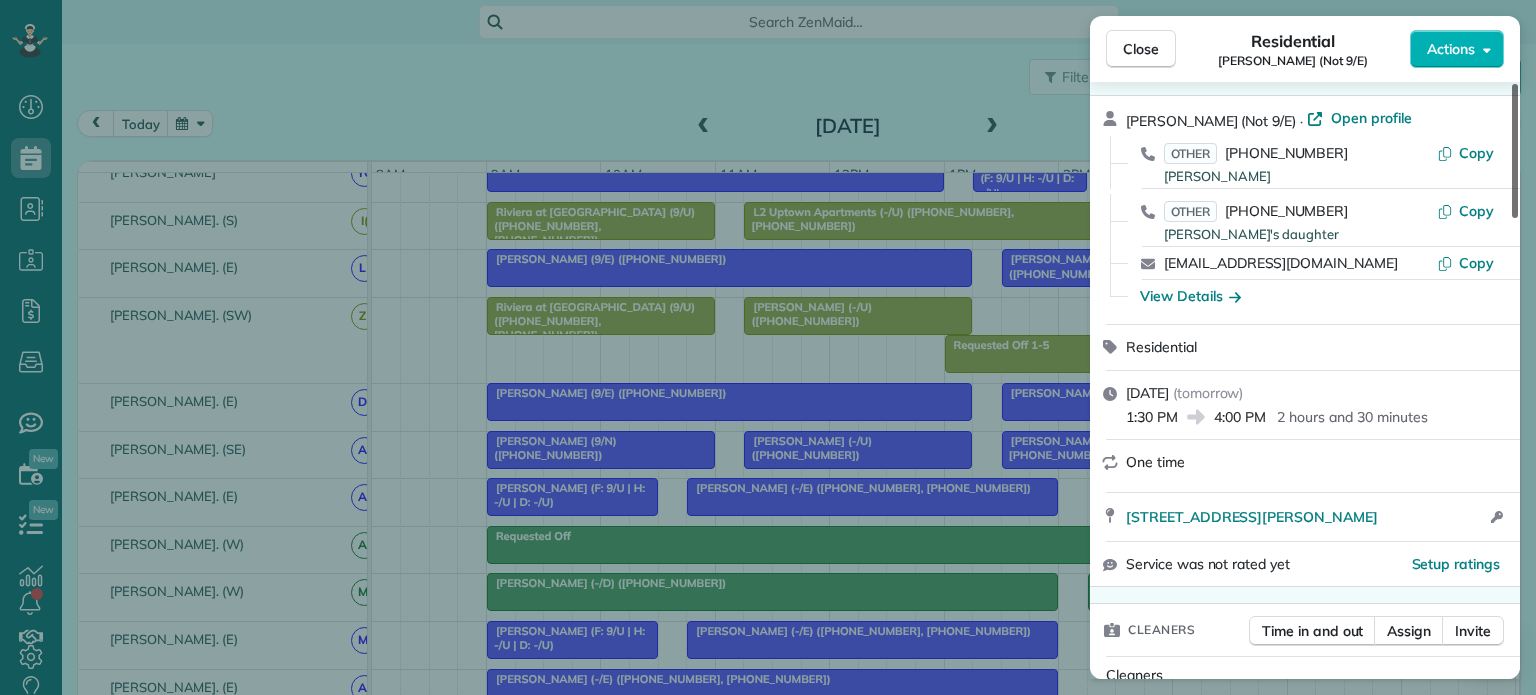 scroll, scrollTop: 0, scrollLeft: 0, axis: both 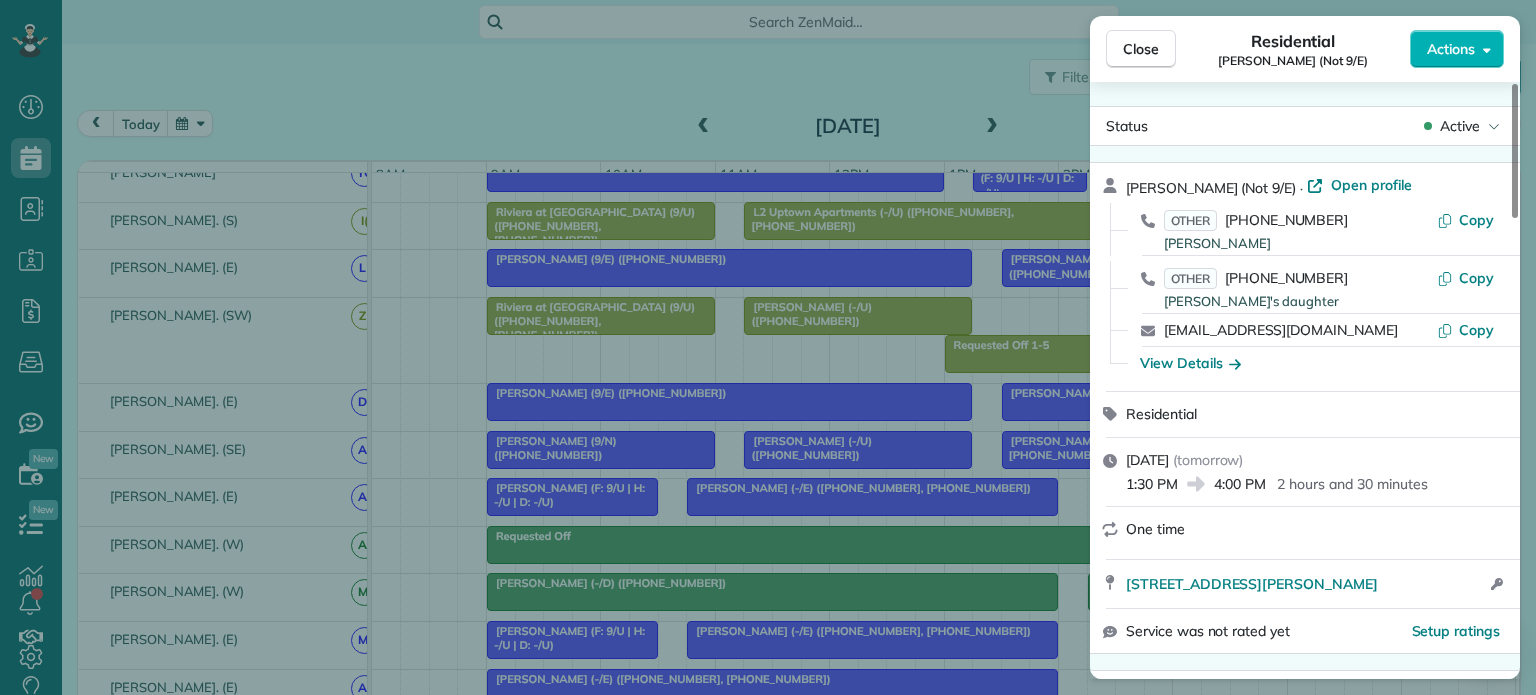 drag, startPoint x: 1515, startPoint y: 179, endPoint x: 1500, endPoint y: 164, distance: 21.213203 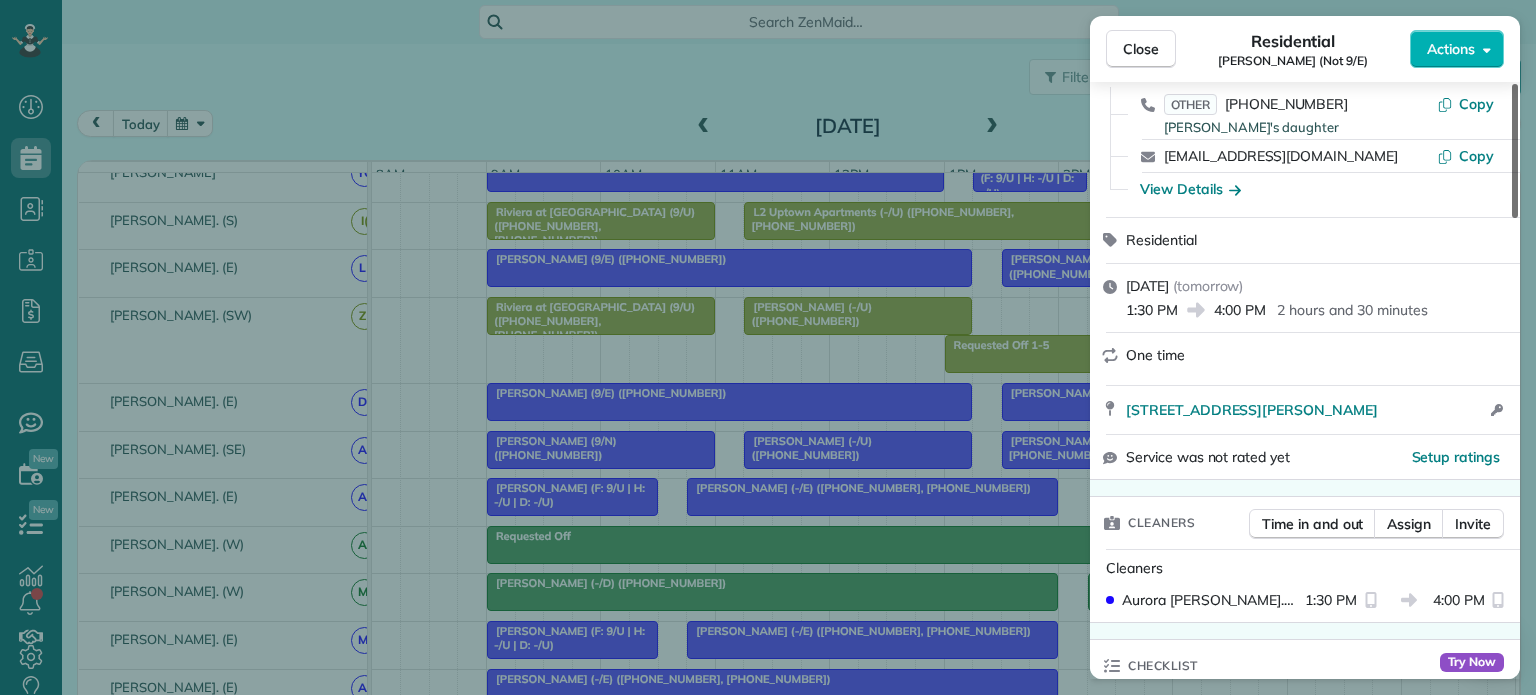 scroll, scrollTop: 213, scrollLeft: 0, axis: vertical 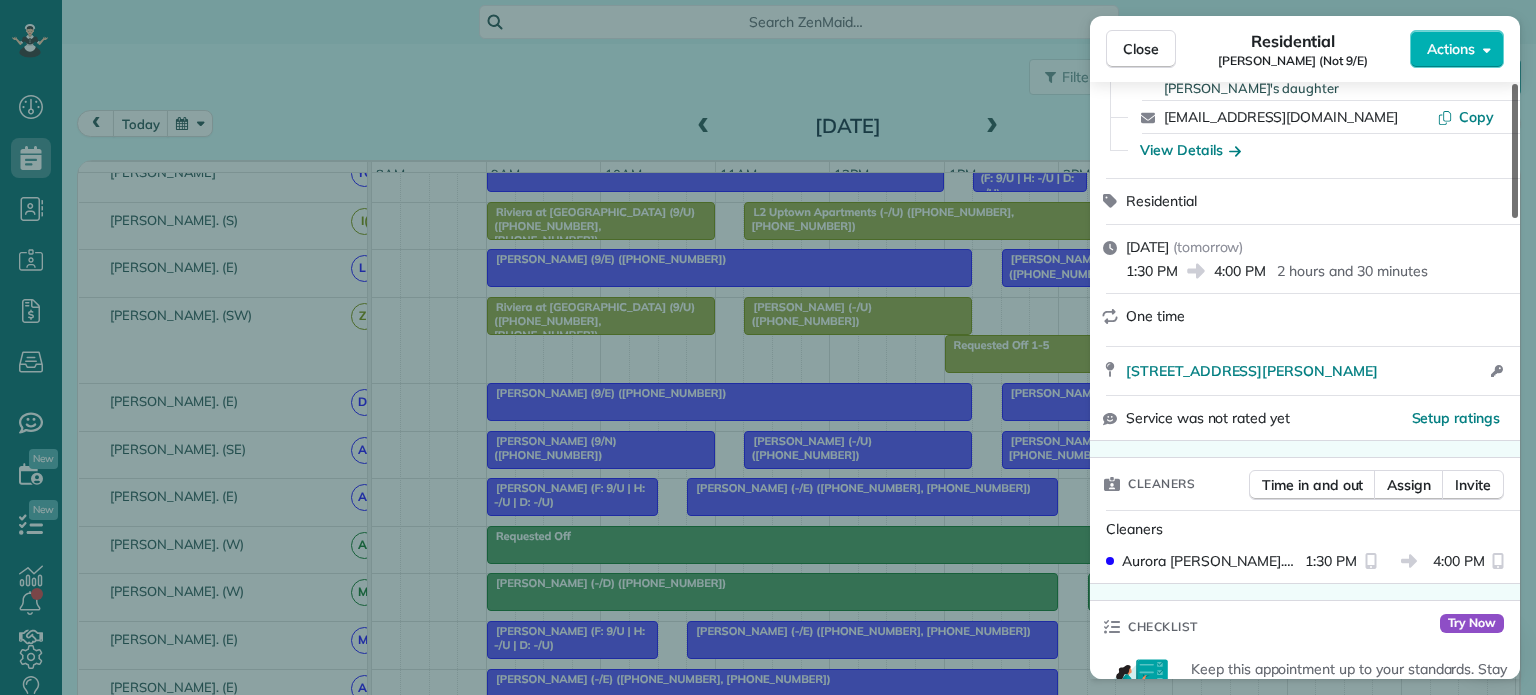 drag, startPoint x: 1518, startPoint y: 154, endPoint x: 1521, endPoint y: 202, distance: 48.09366 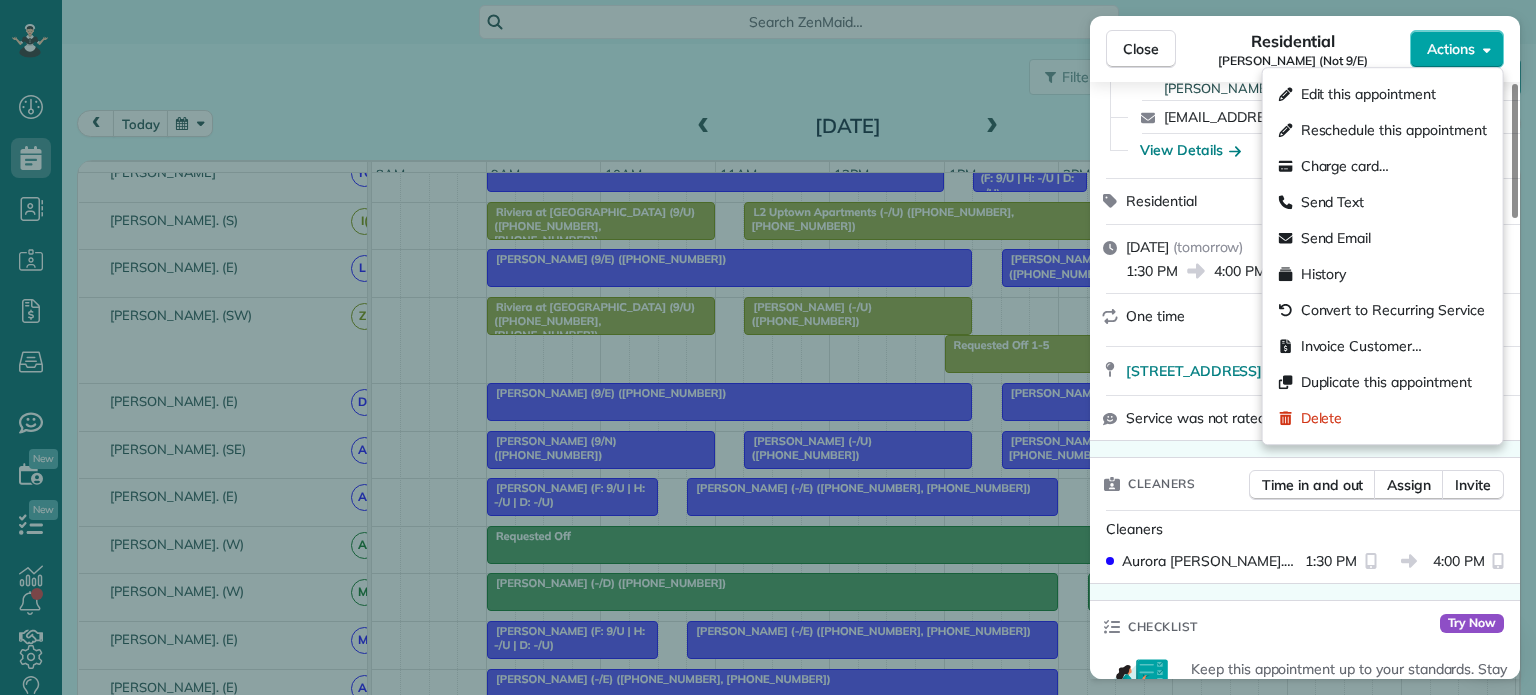 click on "Actions" at bounding box center (1451, 49) 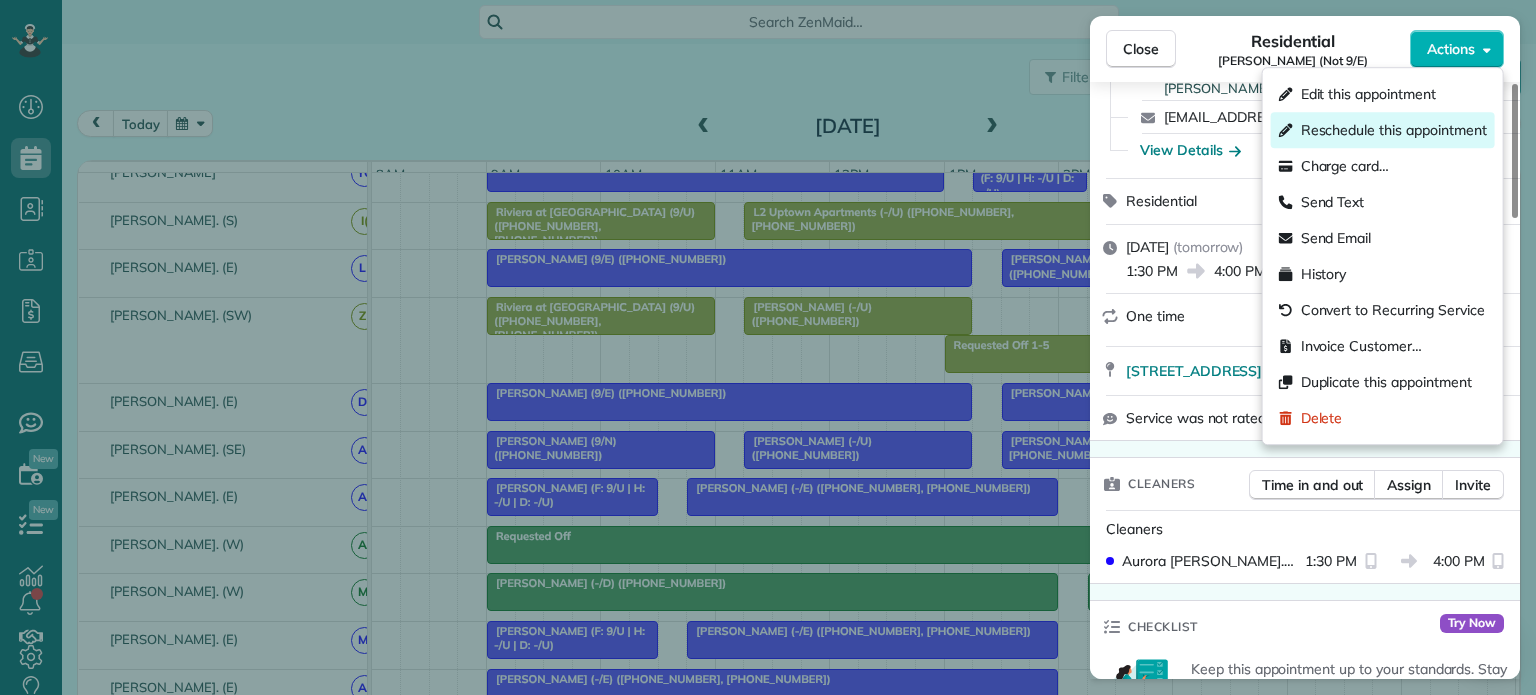 click on "Reschedule this appointment" at bounding box center [1394, 130] 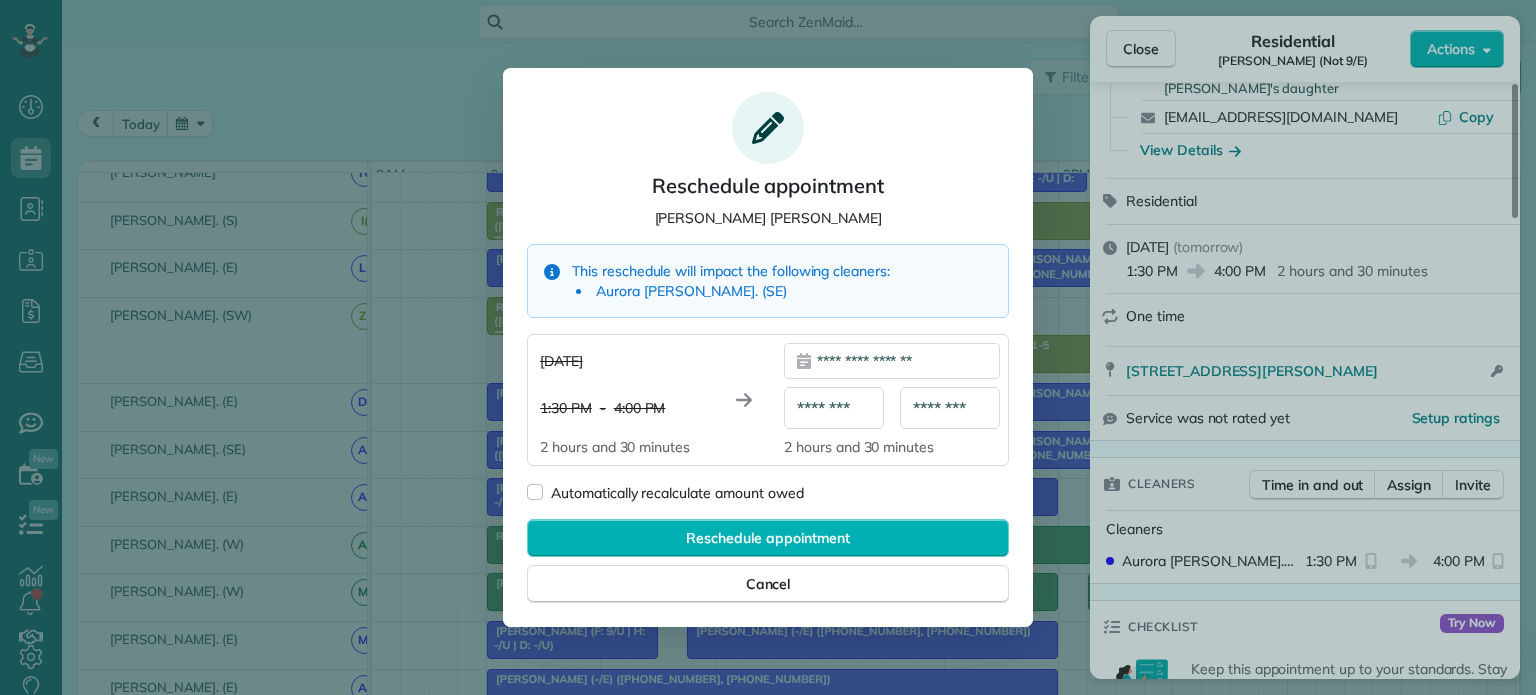 click on "**********" at bounding box center (892, 361) 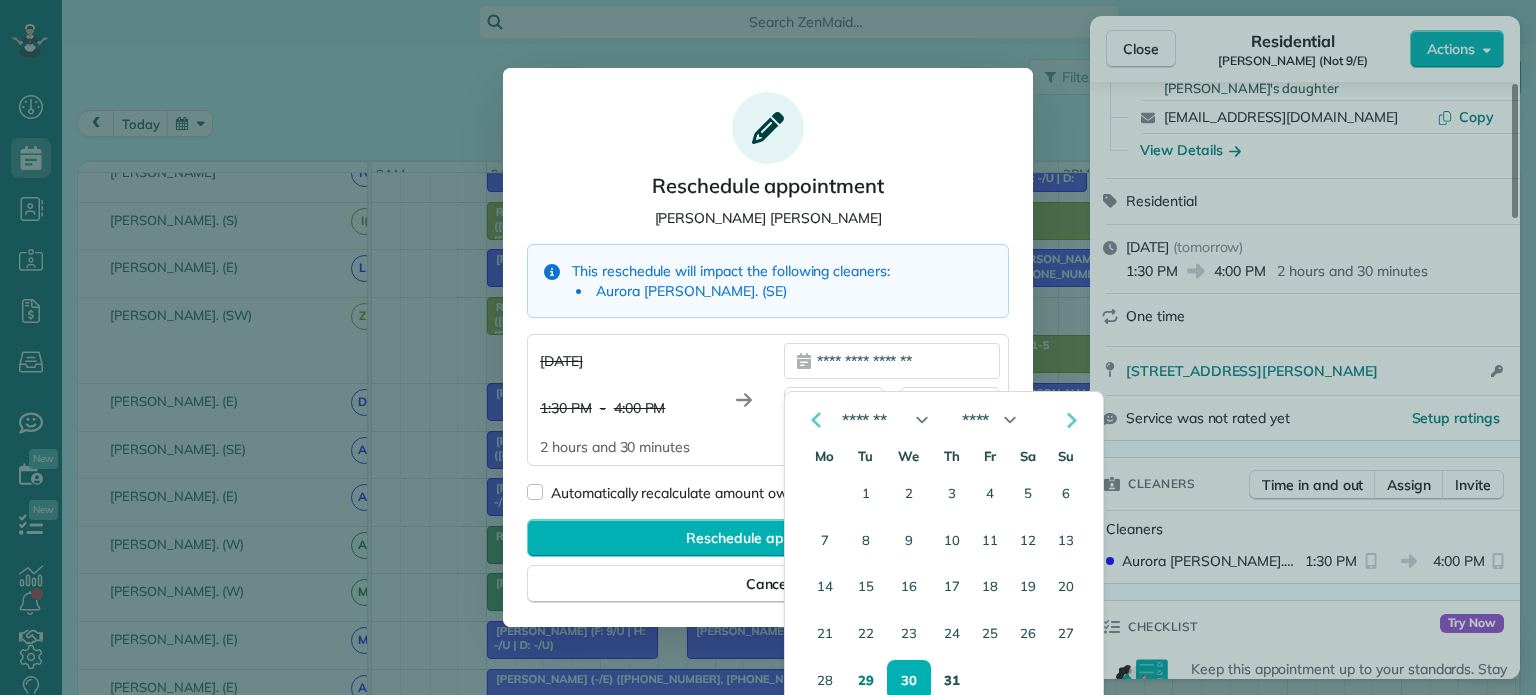 click on "31" at bounding box center [952, 680] 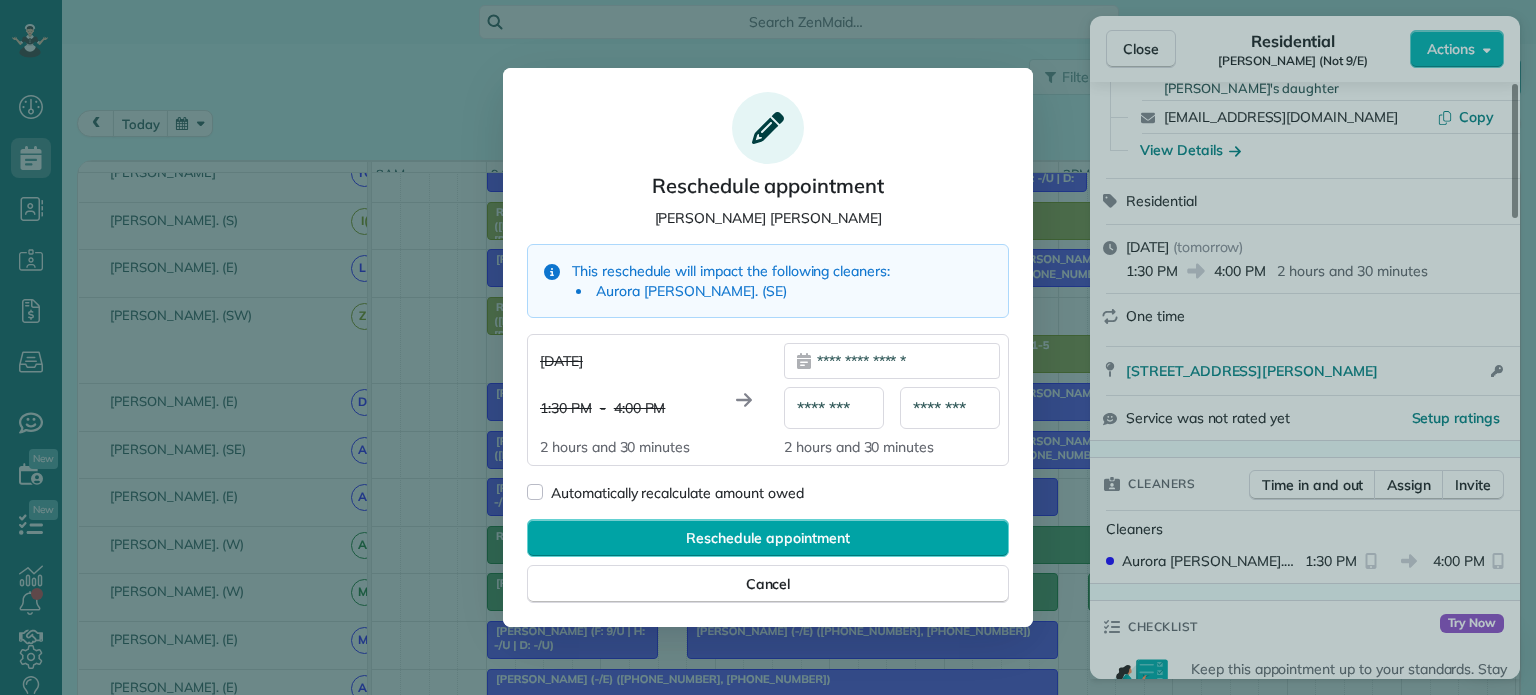 click on "Reschedule appointment" at bounding box center [768, 538] 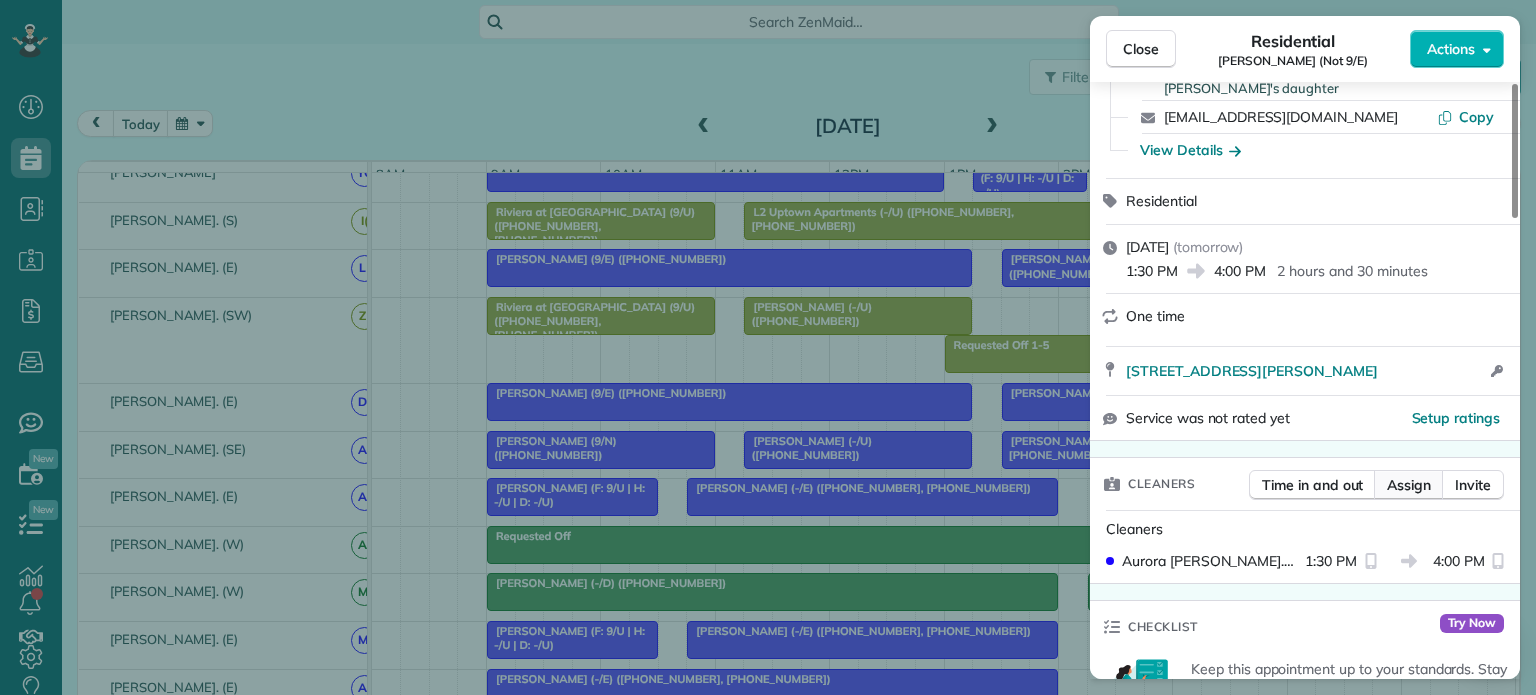 click on "Assign" at bounding box center (1409, 485) 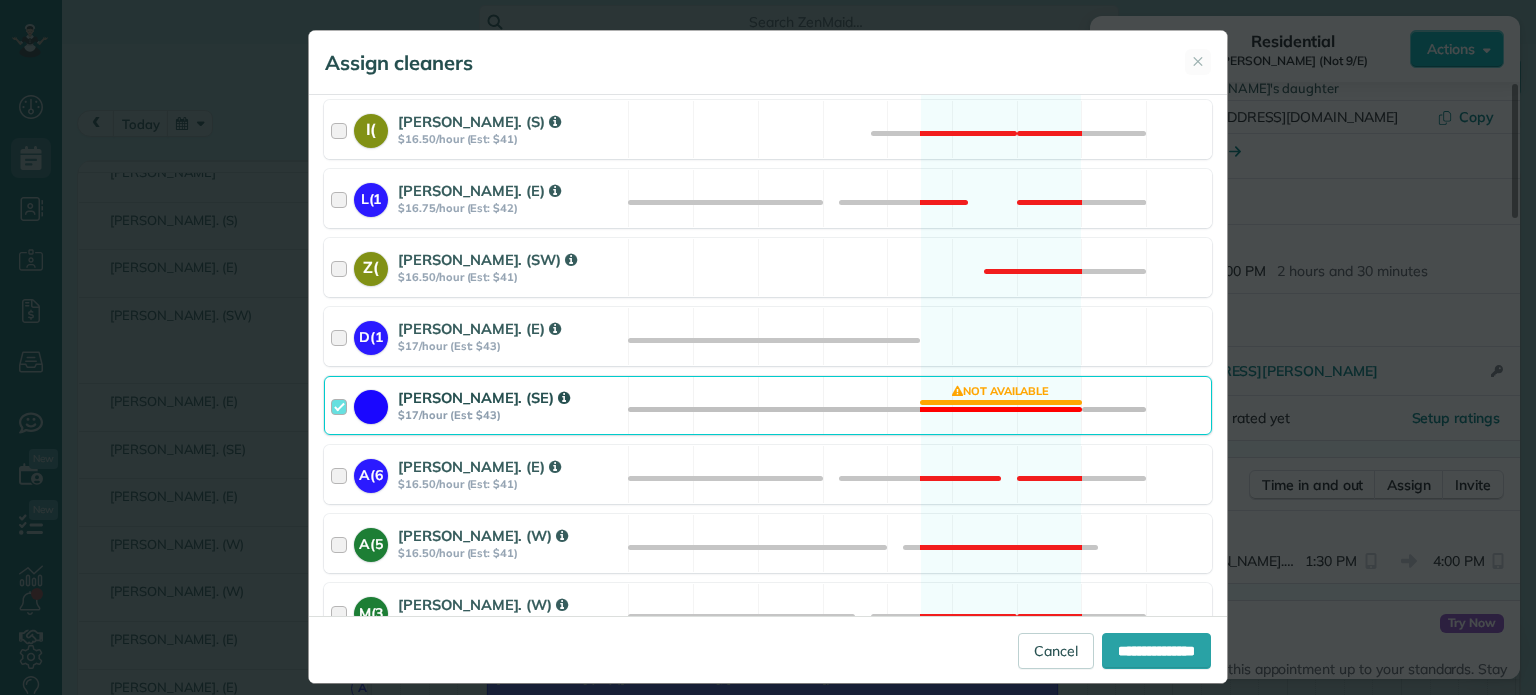 scroll, scrollTop: 1016, scrollLeft: 0, axis: vertical 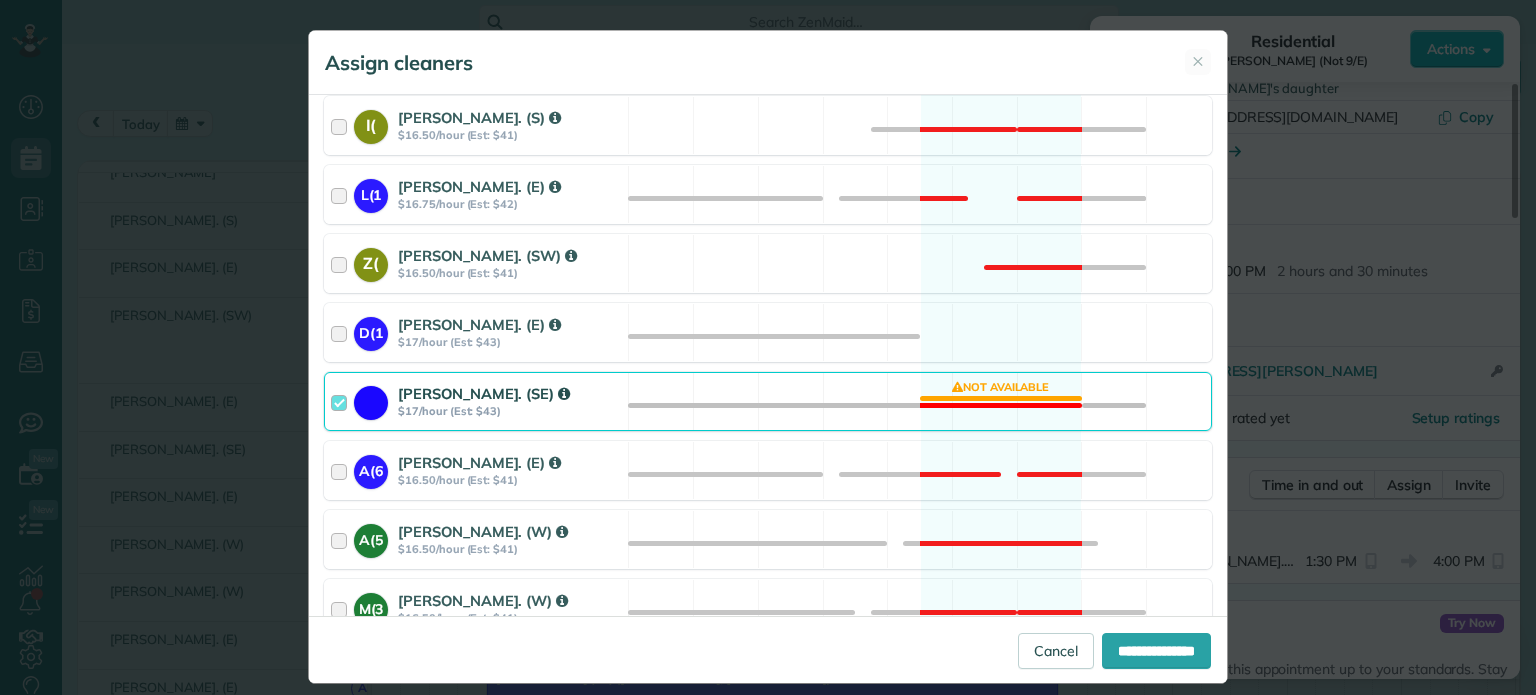 click at bounding box center (342, 401) 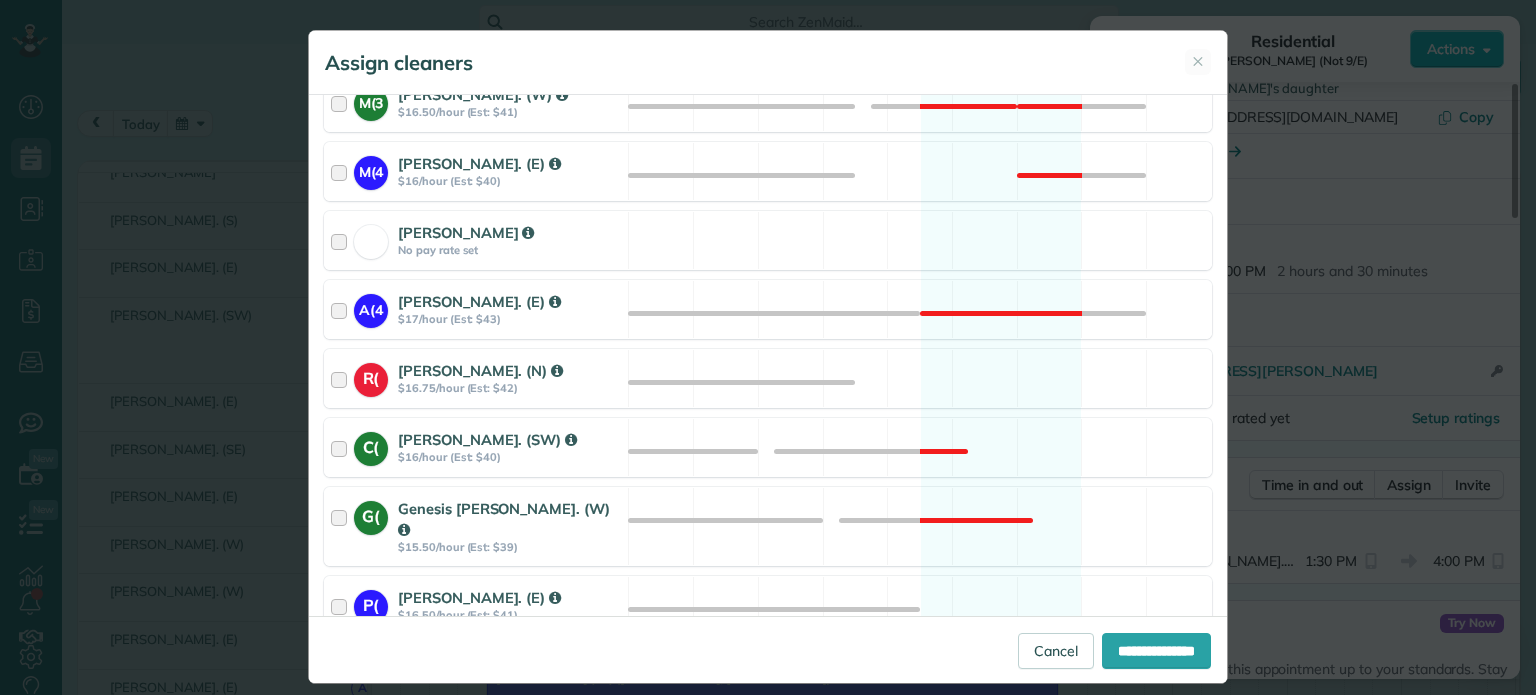 scroll, scrollTop: 1574, scrollLeft: 0, axis: vertical 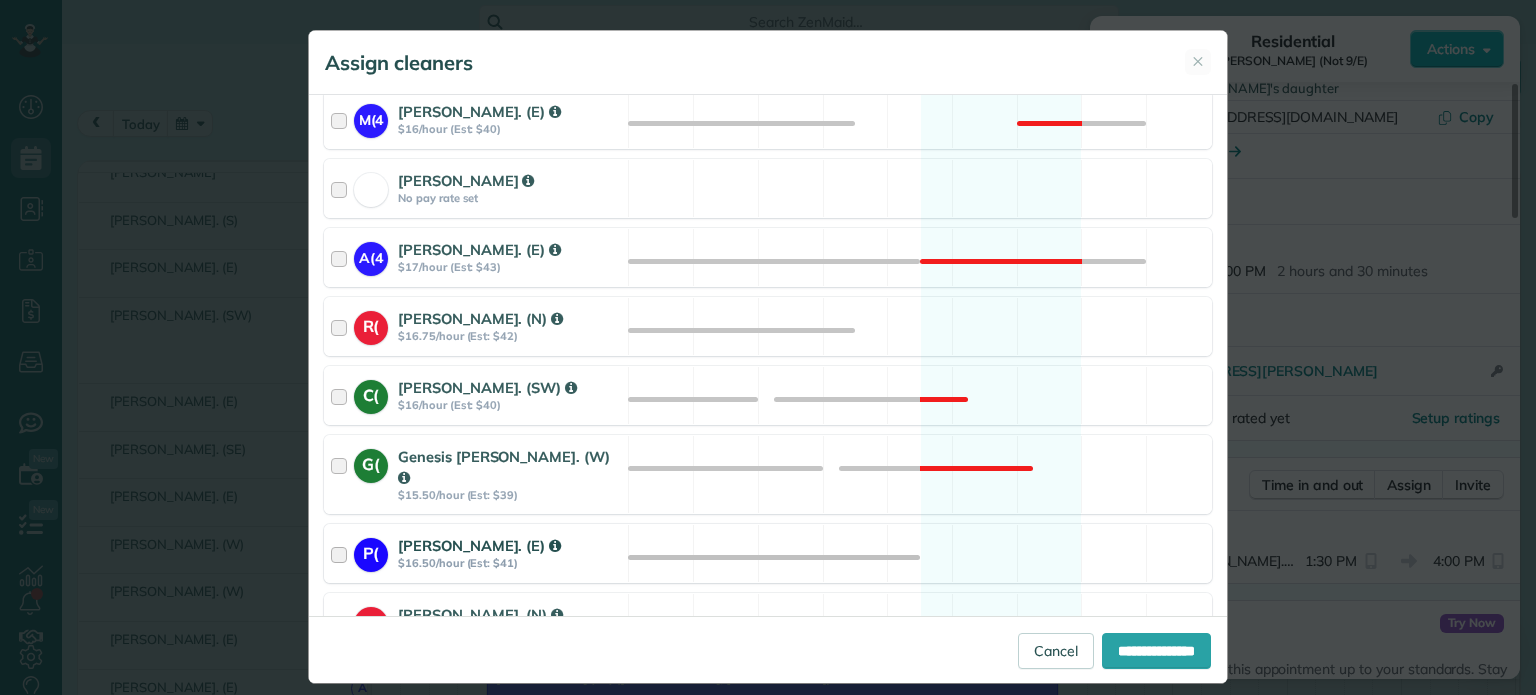click at bounding box center [342, 553] 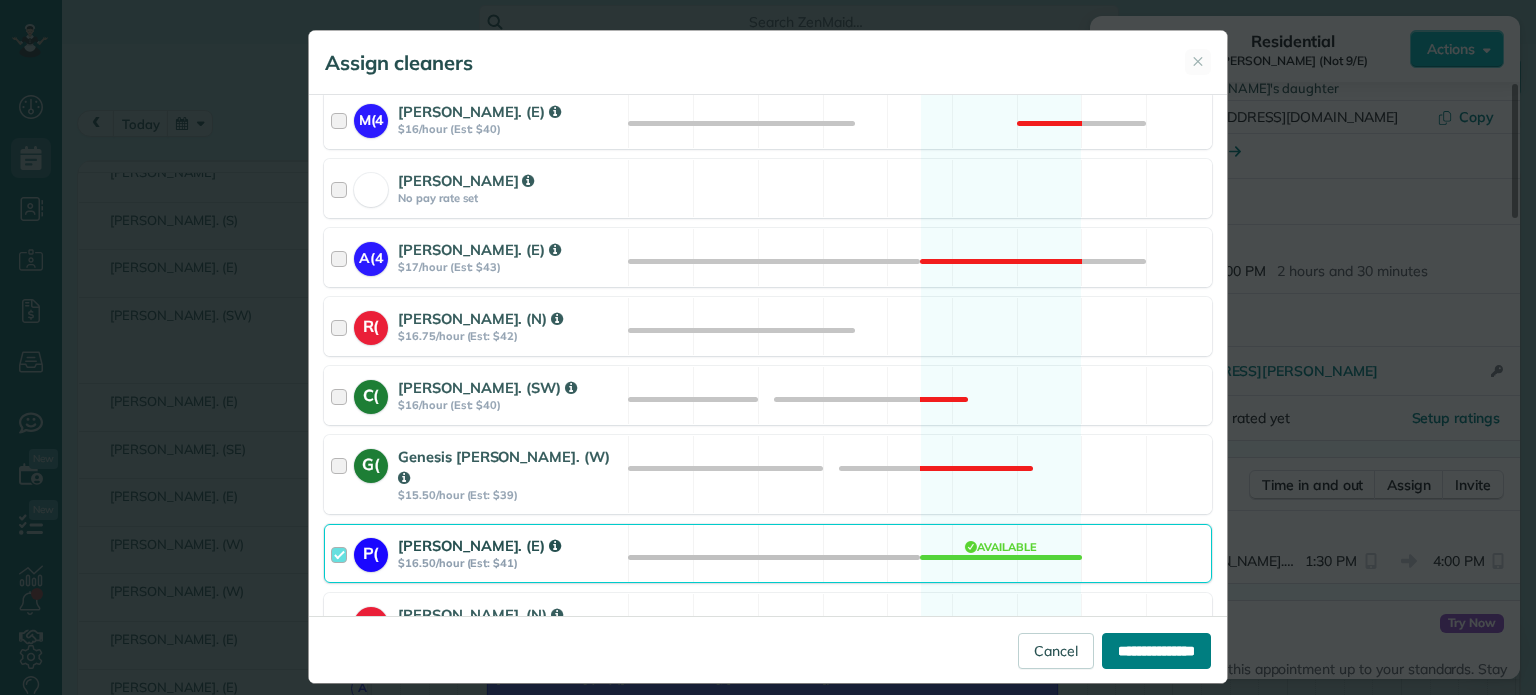 click on "**********" at bounding box center (1156, 651) 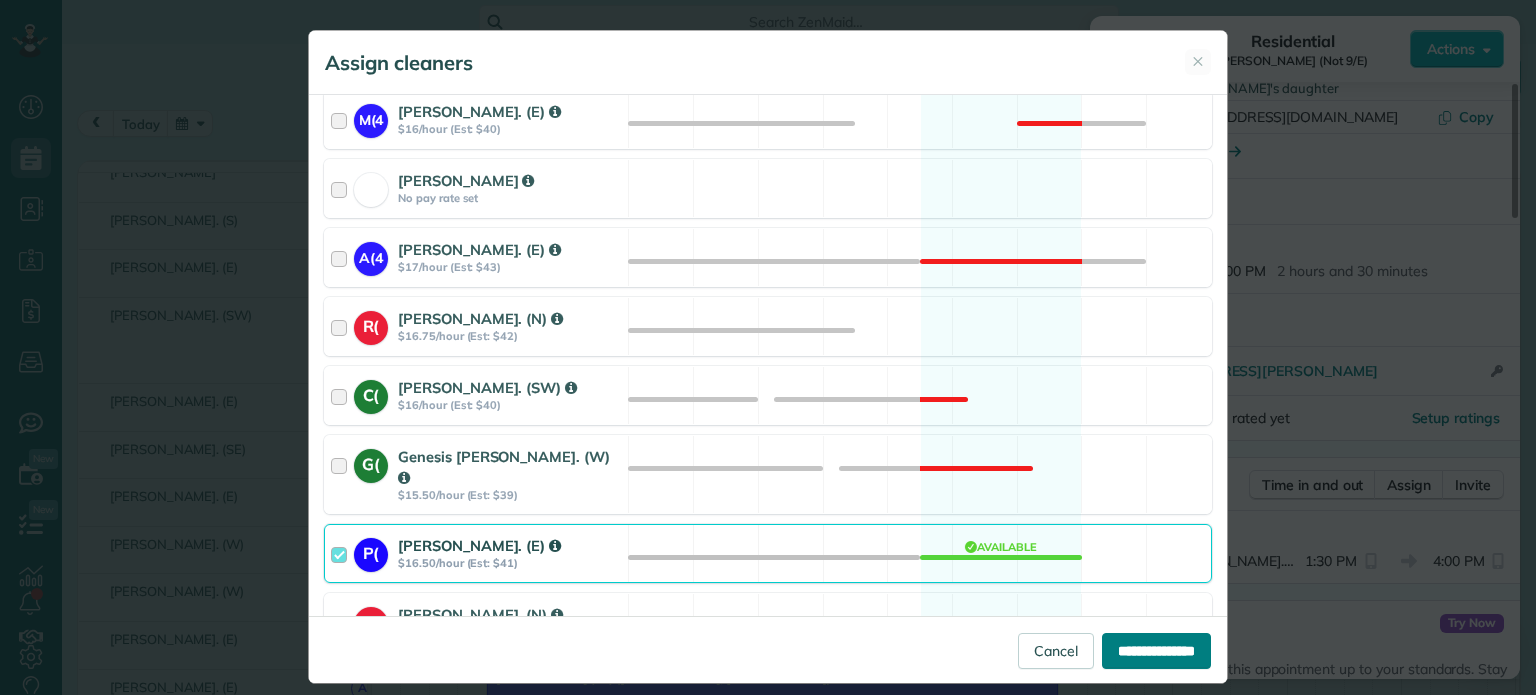 type on "**********" 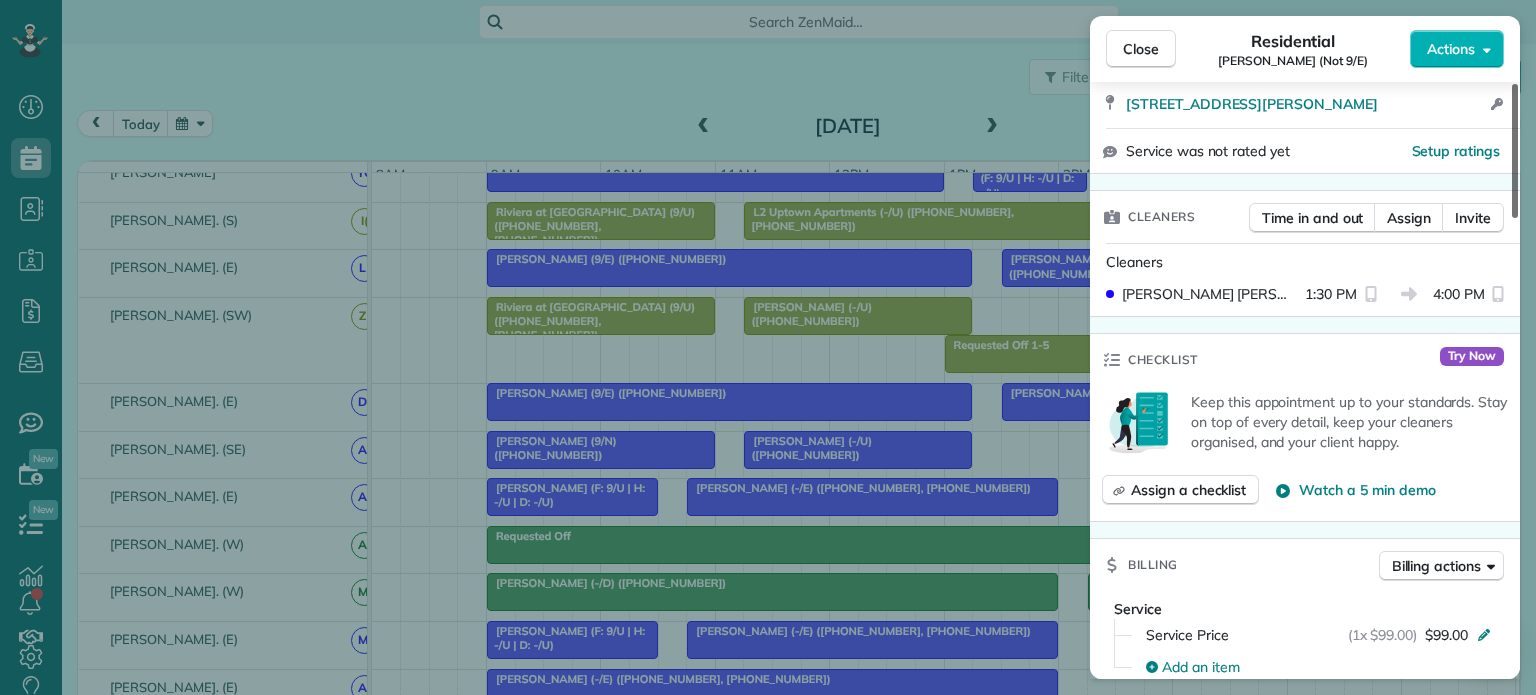 scroll, scrollTop: 508, scrollLeft: 0, axis: vertical 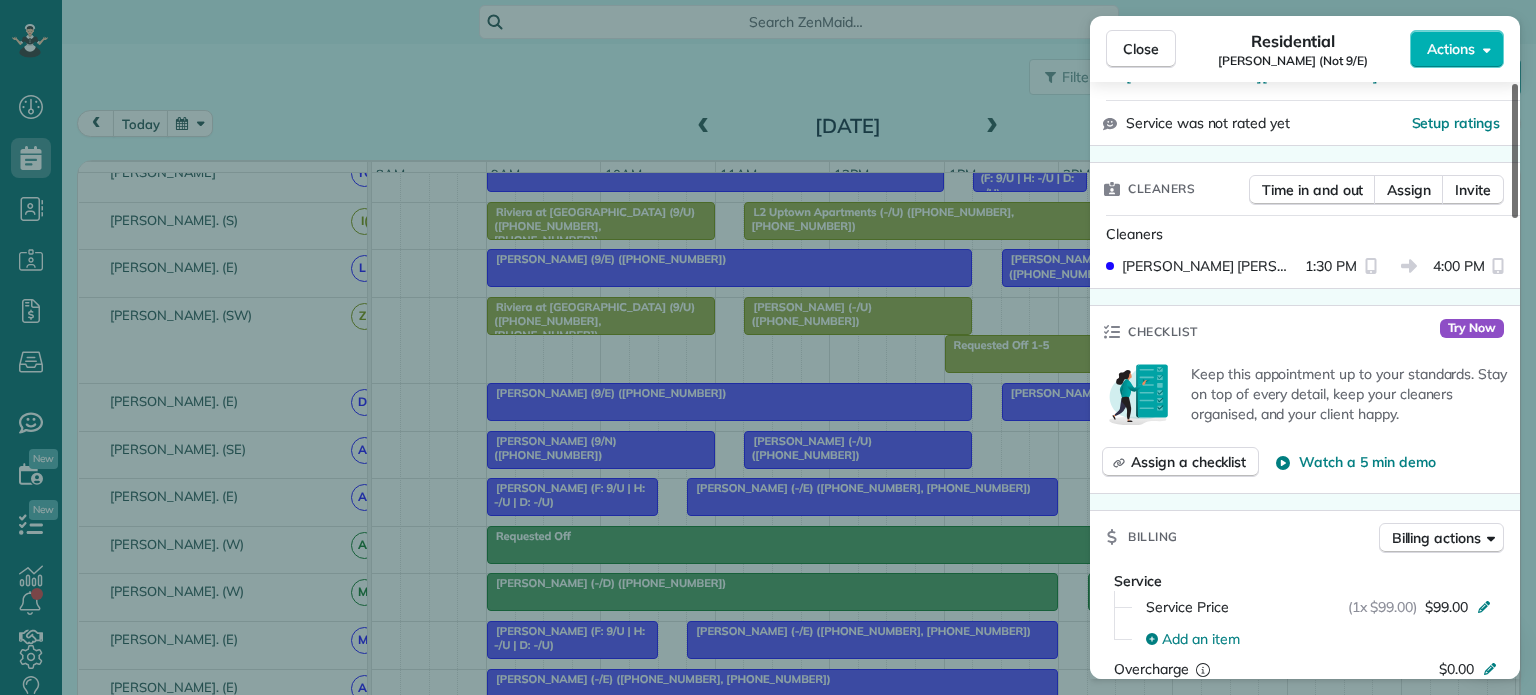 drag, startPoint x: 1514, startPoint y: 179, endPoint x: 1511, endPoint y: 293, distance: 114.03947 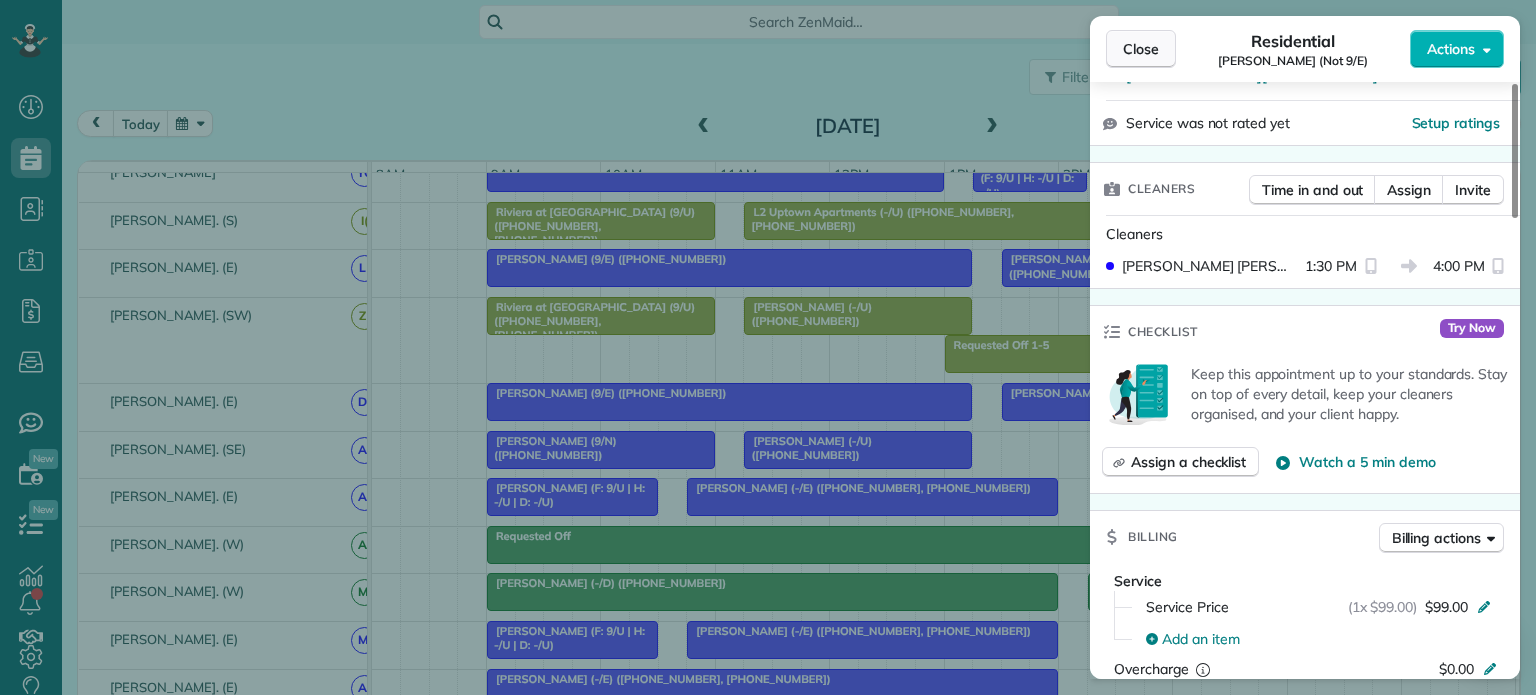 click on "Close" at bounding box center [1141, 49] 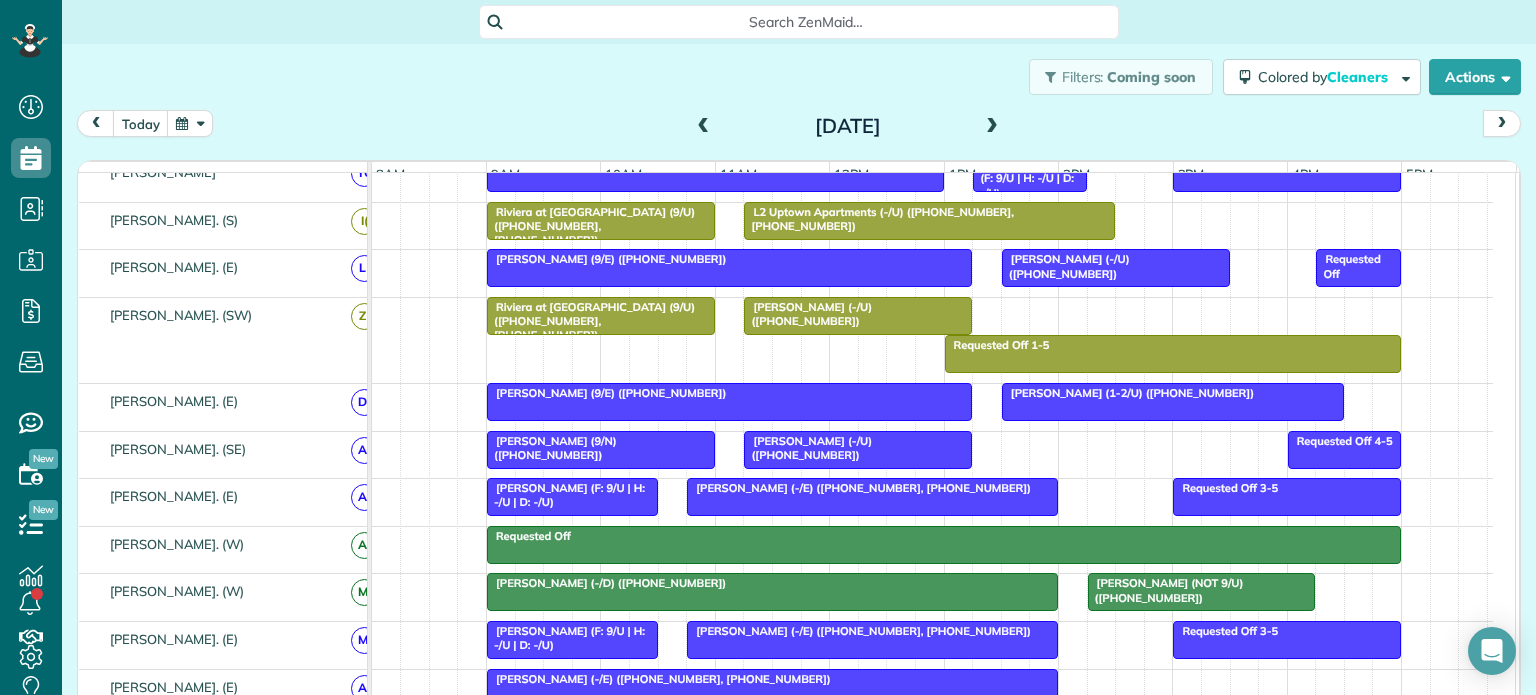 click at bounding box center (992, 127) 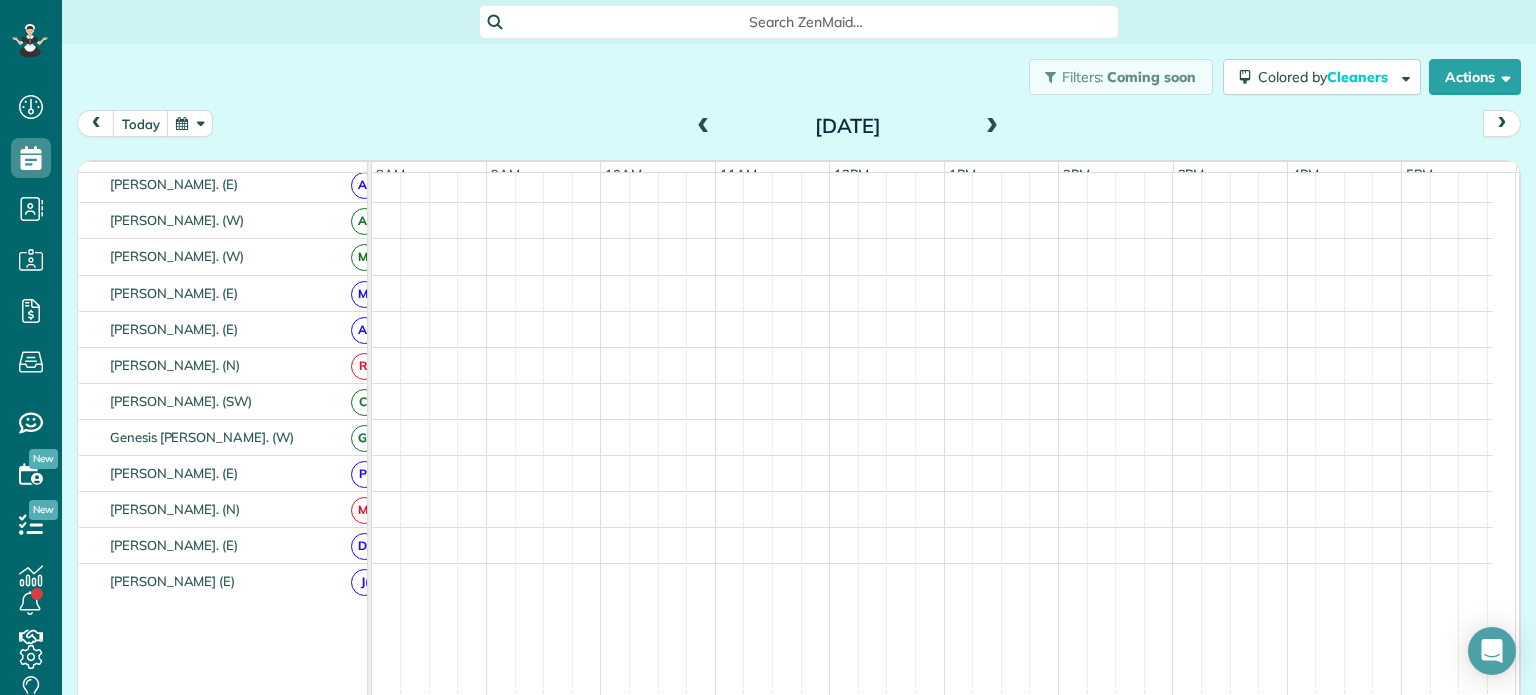 scroll, scrollTop: 517, scrollLeft: 0, axis: vertical 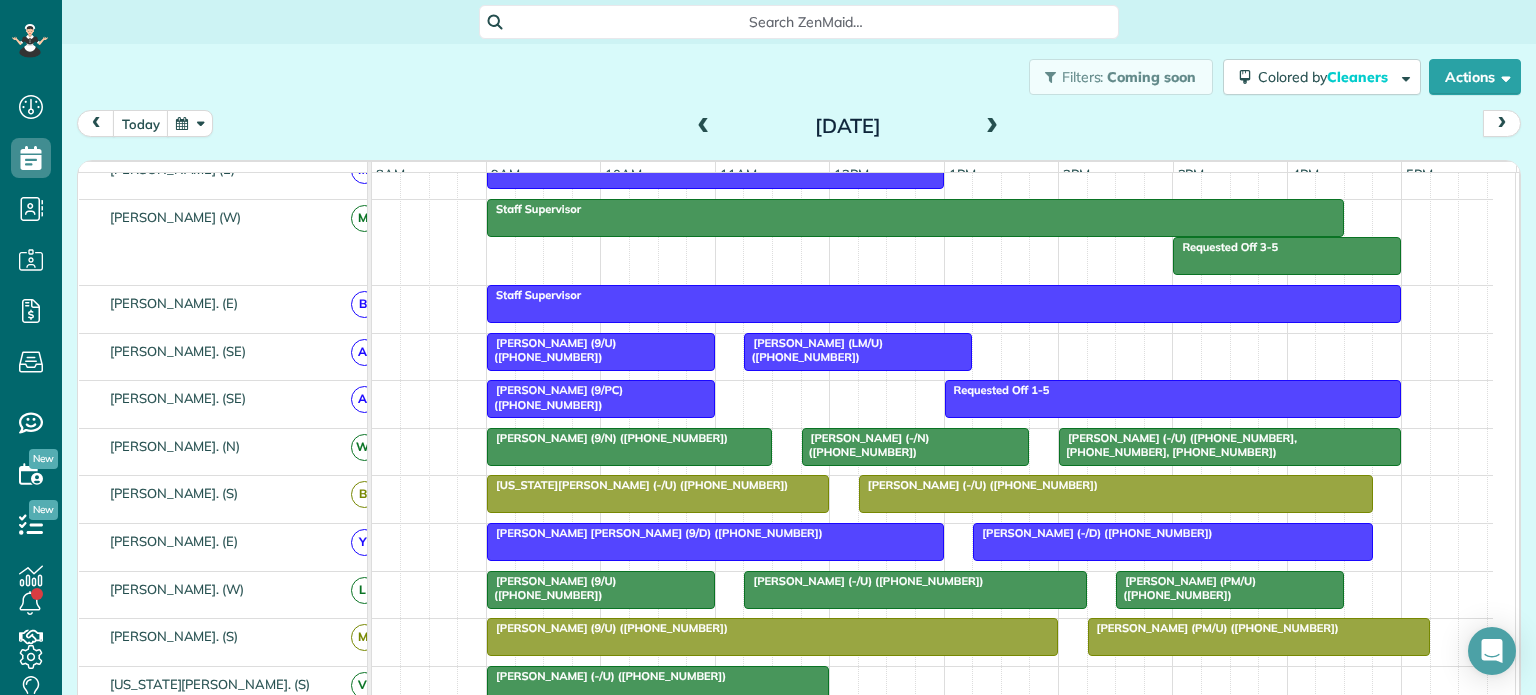 click on "Kaitlyn Gore (9/N) (+13862370402)" at bounding box center [607, 438] 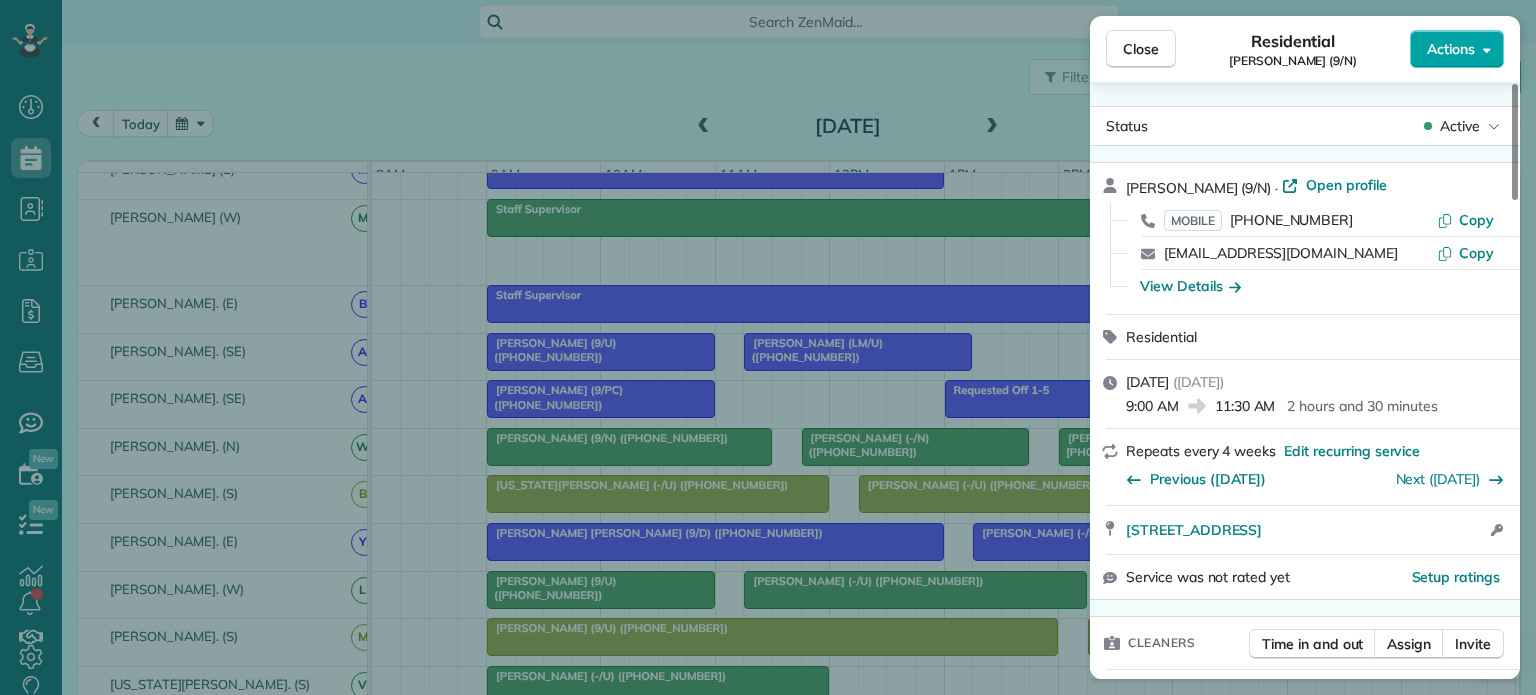 click on "Actions" at bounding box center [1457, 49] 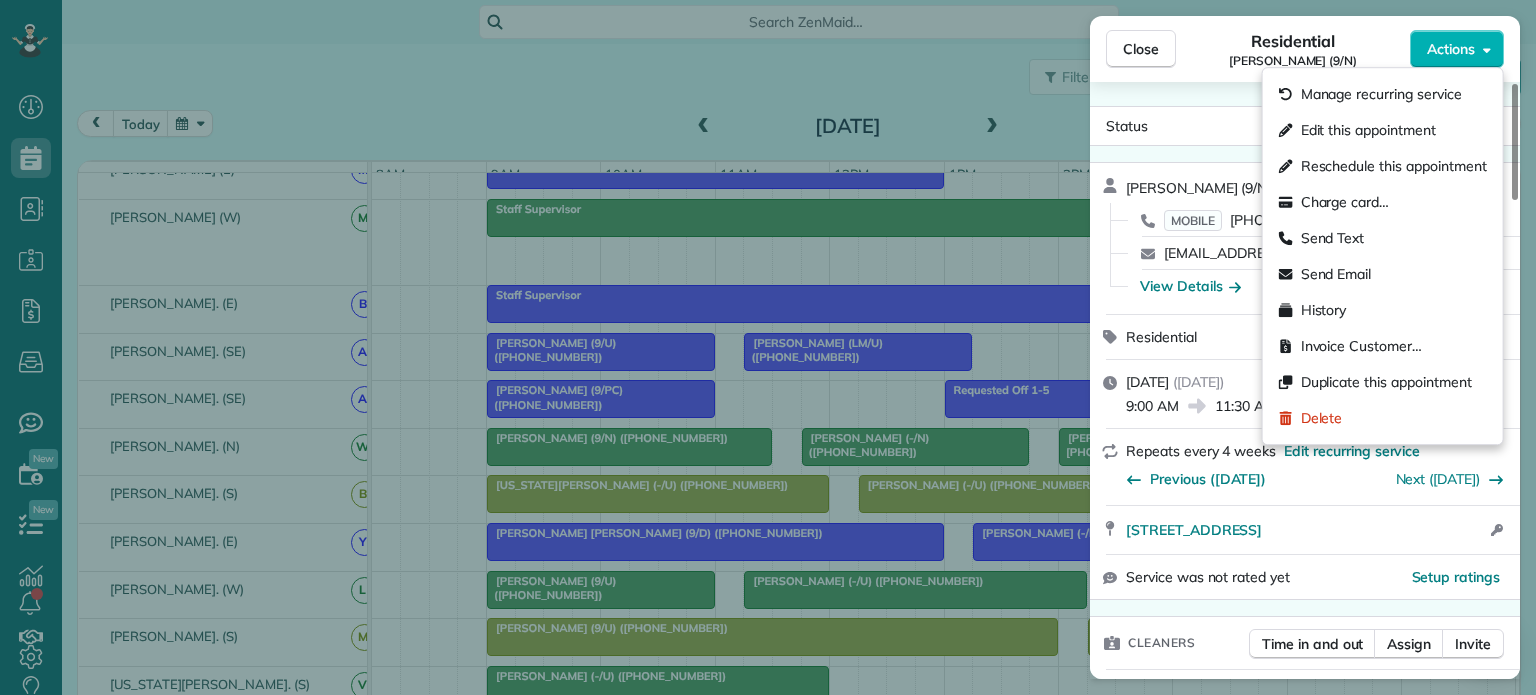 click on "Status Active Kaitlyn Gore (9/N) · Open profile MOBILE (386) 237-0402 Copy kaitlyngore@gmail.com Copy View Details Residential Thursday, July 31, 2025 ( in 2 days ) 9:00 AM 11:30 AM 2 hours and 30 minutes Repeats every 4 weeks Edit recurring service Previous (Jul 03) Next (Aug 28) 8749 Southwestern Boulevard #10307 Dallas TX 75206 Open access information Service was not rated yet Setup ratings Cleaners Time in and out Assign Invite Cleaners Wendy   Banegas. (N) 9:00 AM 11:30 AM Checklist Try Now Keep this appointment up to your standards. Stay on top of every detail, keep your cleaners organised, and your client happy. Assign a checklist Watch a 5 min demo Billing Billing actions Service Service Price (1x $99.00) $99.00 Add an item Overcharge $0.00 Discount $0.00 Coupon discount - Primary tax Texas State &amp; Local Sales &amp; Use Tax (8.25%) $8.17 Secondary tax - Total appointment price $107.17 Tips collected New feature! $0.00 Unpaid Mark as paid Total including tip $107.17 Get paid online in no-time! 2 4" at bounding box center (1305, 380) 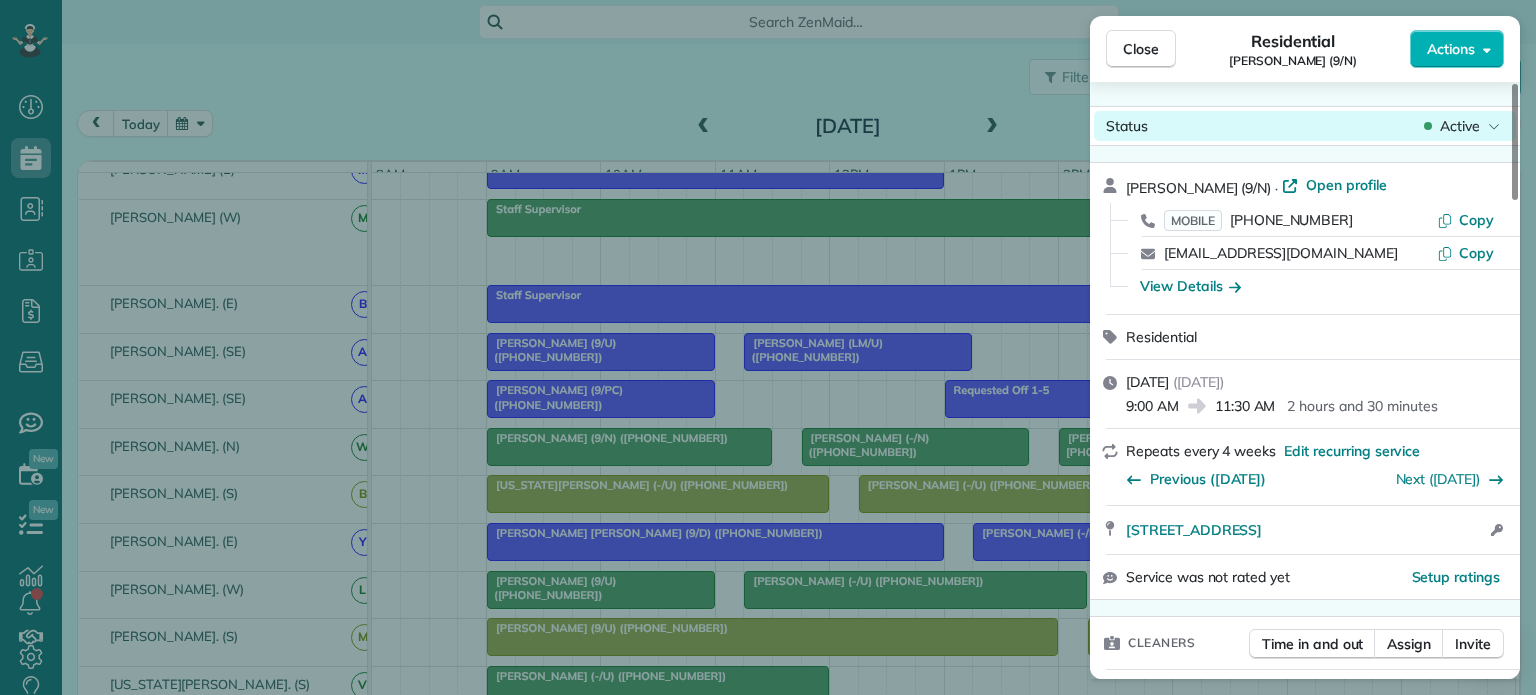 click on "Active" at bounding box center [1460, 126] 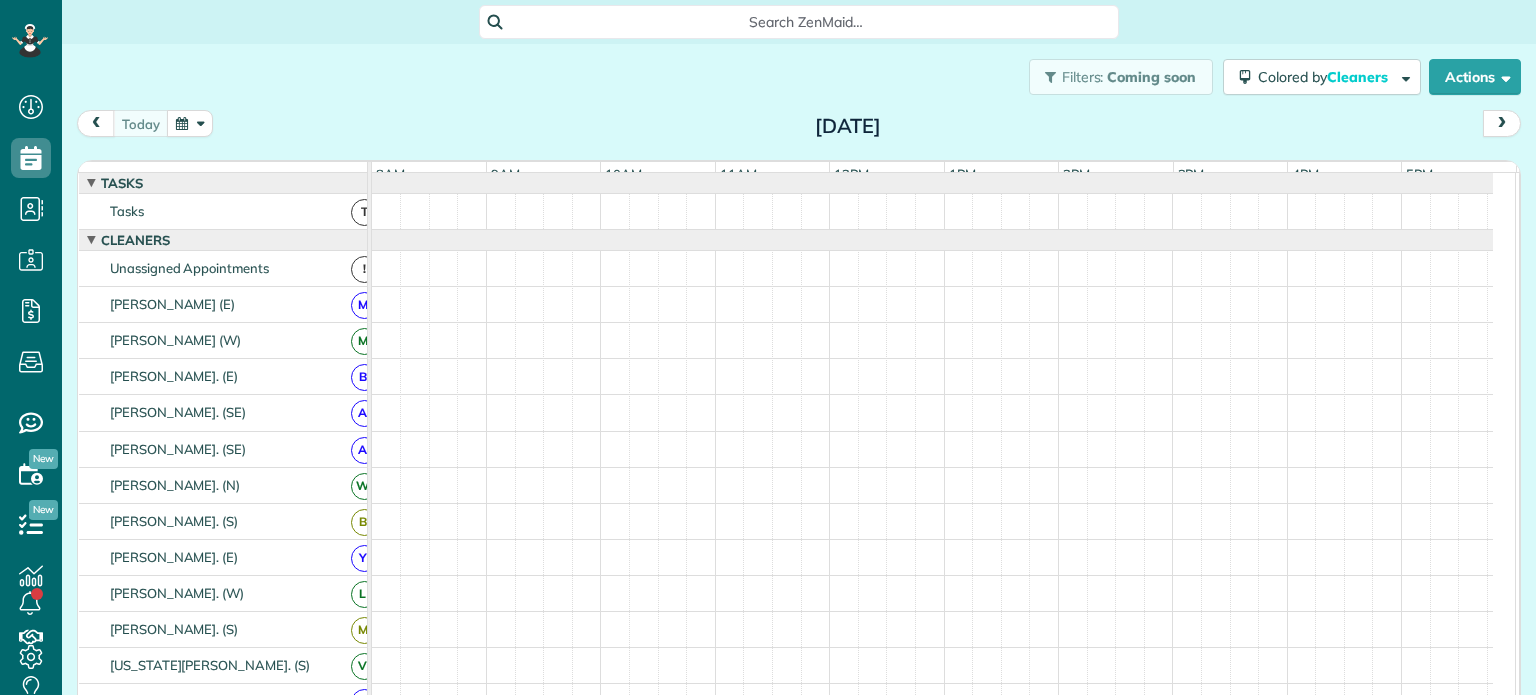 scroll, scrollTop: 0, scrollLeft: 0, axis: both 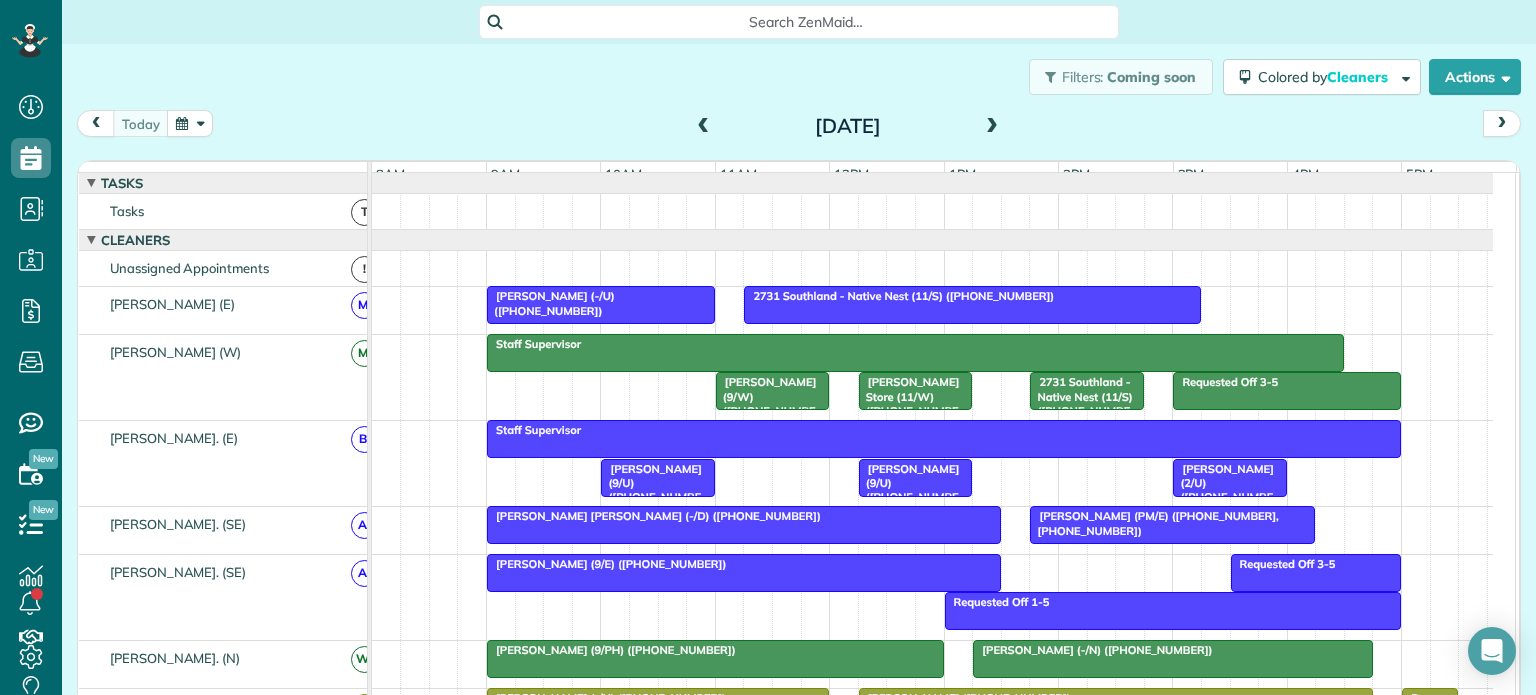 click at bounding box center [992, 127] 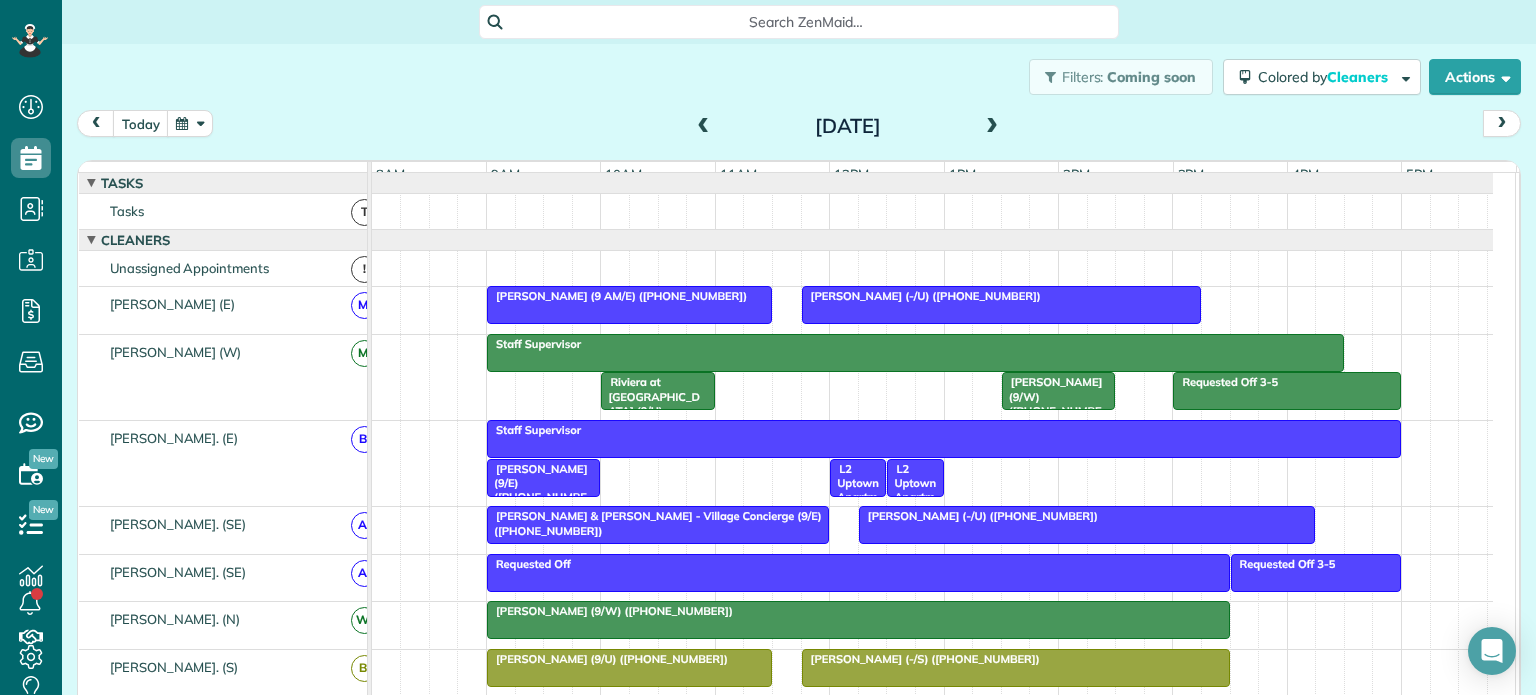 click at bounding box center [992, 127] 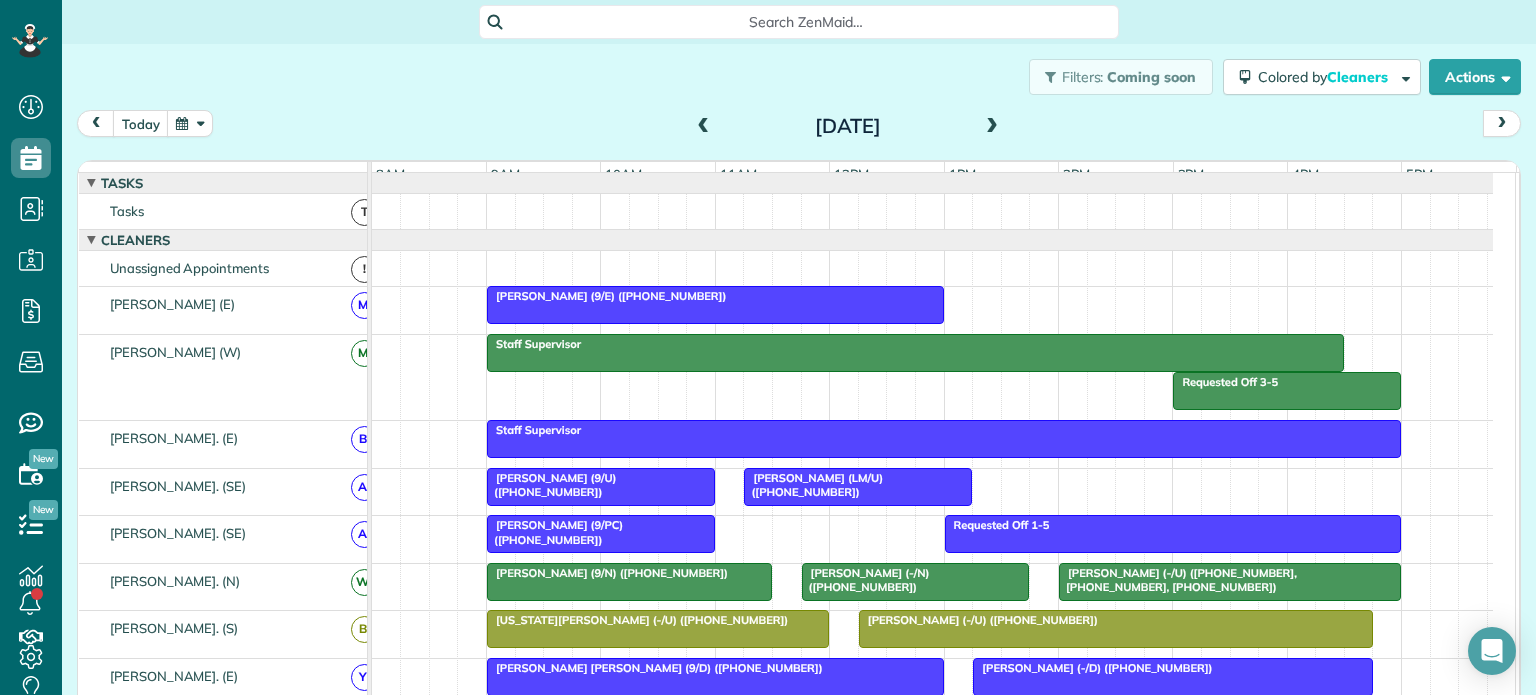 scroll, scrollTop: 98, scrollLeft: 20, axis: both 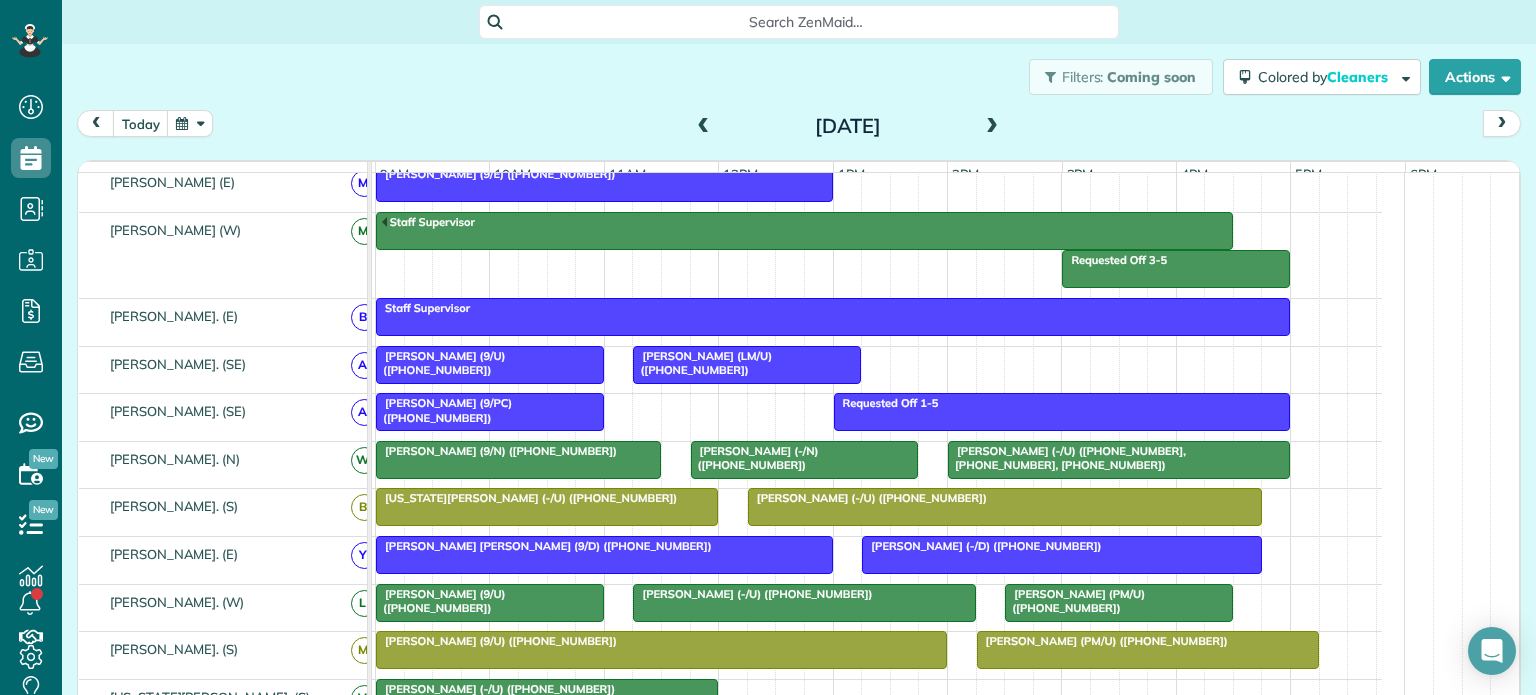 drag, startPoint x: 1488, startPoint y: 243, endPoint x: 1480, endPoint y: 275, distance: 32.984844 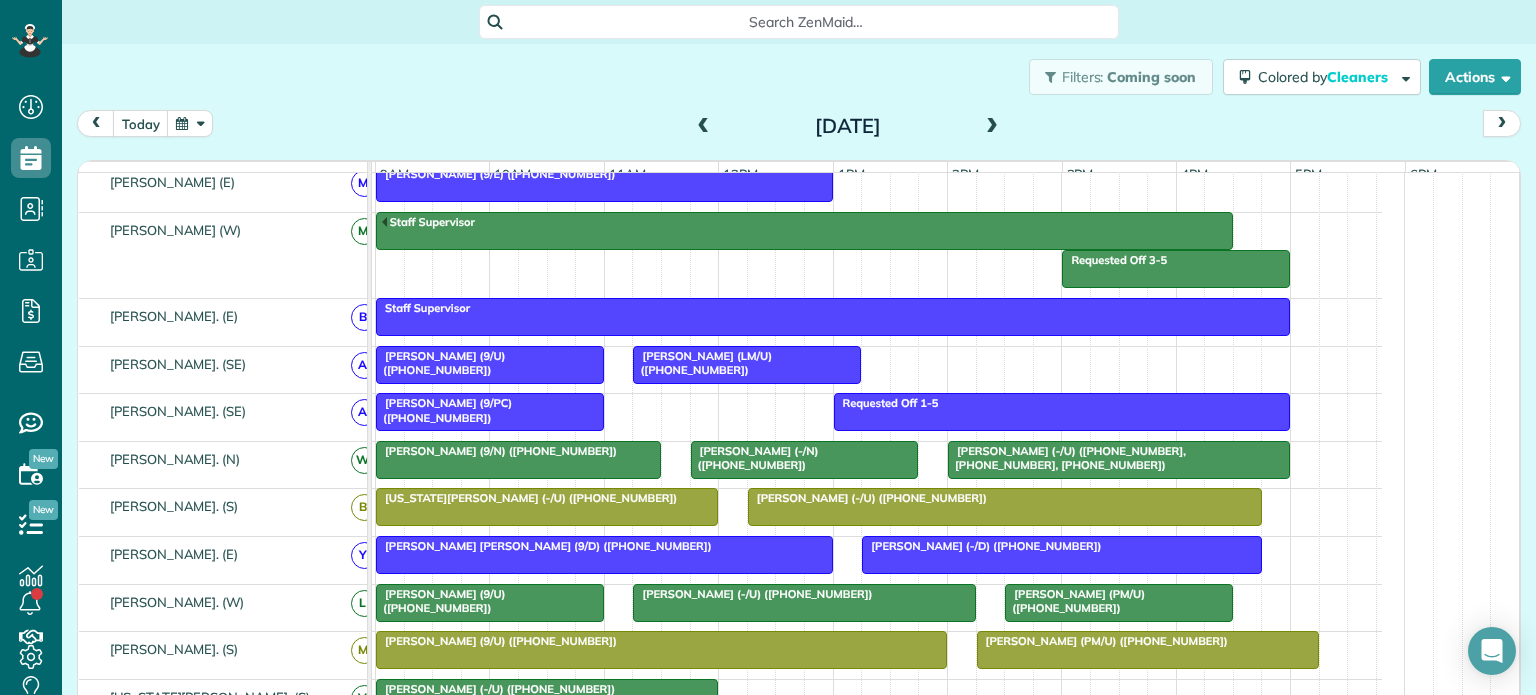 click on "Dawson Gray (9/E) (+12544857286)         Requested Off 3-5 Staff Supervisor         Staff Supervisor         Janielle Dodds (LM/U) (+17036552593) Jim Nelms (9/U) (+12147970006)         Maureen White (9/PC) (+19145238278) Requested Off 1-5         Kaitlyn Gore (9/N) (+13862370402) Jack Steele (-/U) (+16268401200, +16263903867, +16263903867) Leanne Kerner (-/N) (+12709943745)         Elizabeth Griffin (-/U) (+13252268812) Georgia Neal (-/U) (+12143848973)         Susan Perry Solomon (9/D) (+13109271124) Joel Varghese (-/D) (+14055031619)         Justin Forton (-/U) (+12142746965) Gary Gansle (PM/U) (+16505203331) Natalie Balmer (9/U) (+12148644533)         Robert Johnson (PM/U) (+12144903990) Bobbie Finch (9/U) (+12145582512)         Maggie Campbell (-/U) (+14695700470)         Requested Off 3-5 Maddie/ Talbott Zink (9/E) (+12144483213, +14042856920)         Requested Off 3-5 4343 McKinney (-/U)         Requested Off 3-5 Requested Off Robert Kunz (-/U) (+12142051305)" at bounding box center (821, 983) 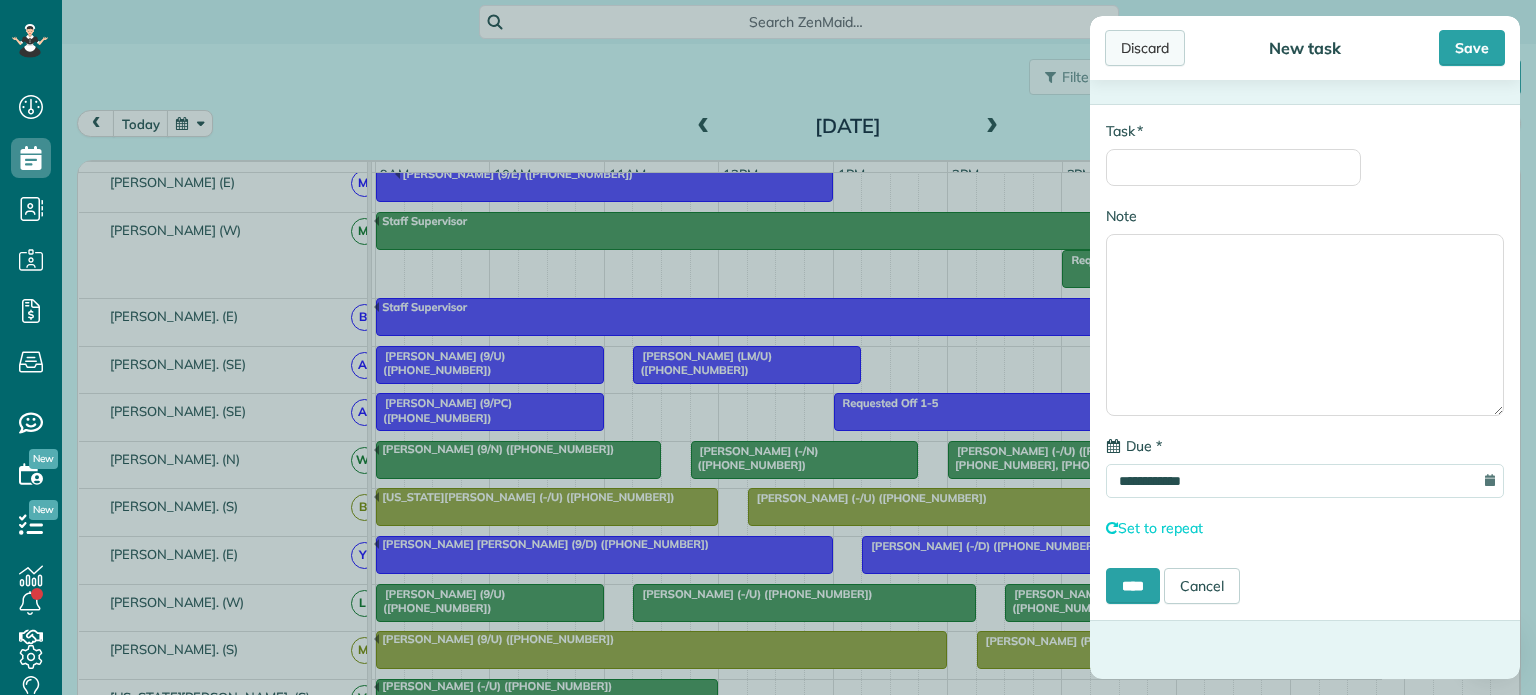 click on "Discard" at bounding box center [1145, 48] 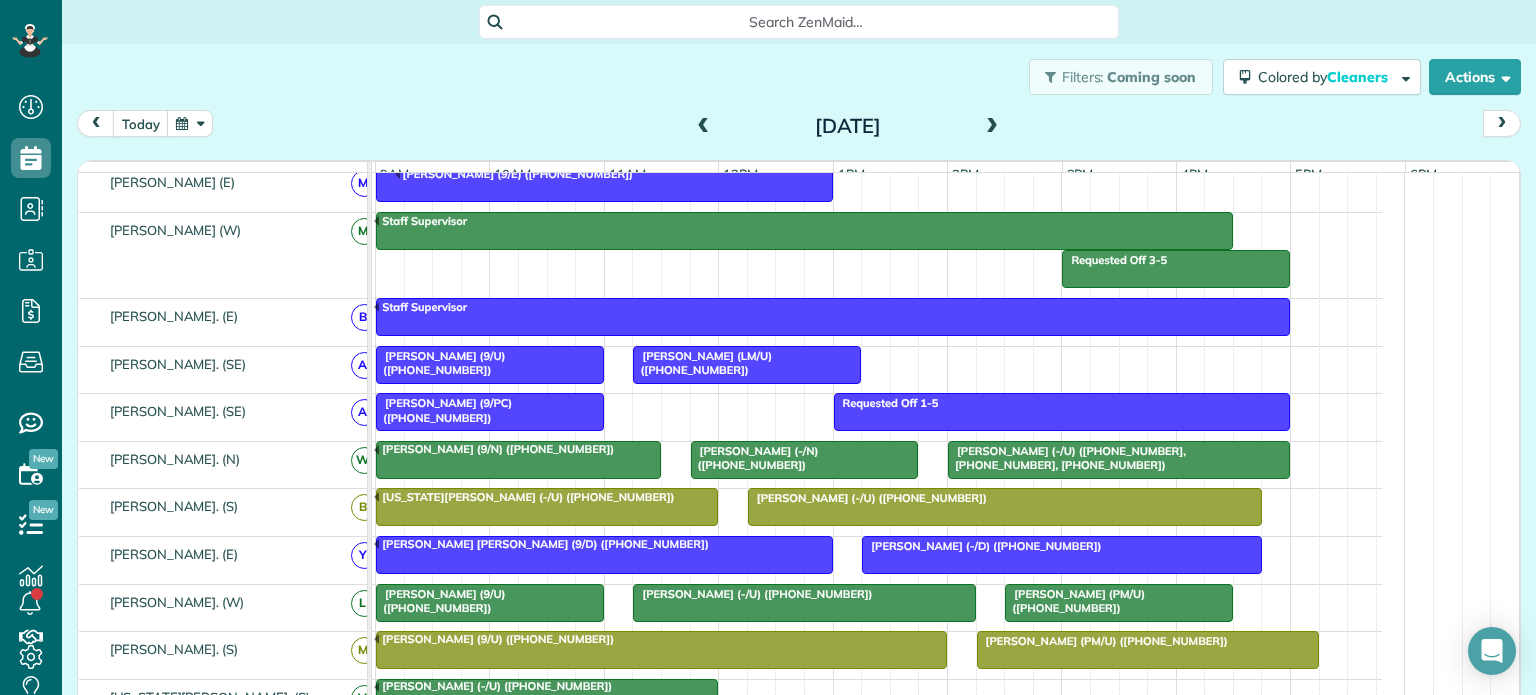 click on "Janielle Dodds (LM/U) (+17036552593)" at bounding box center (702, 363) 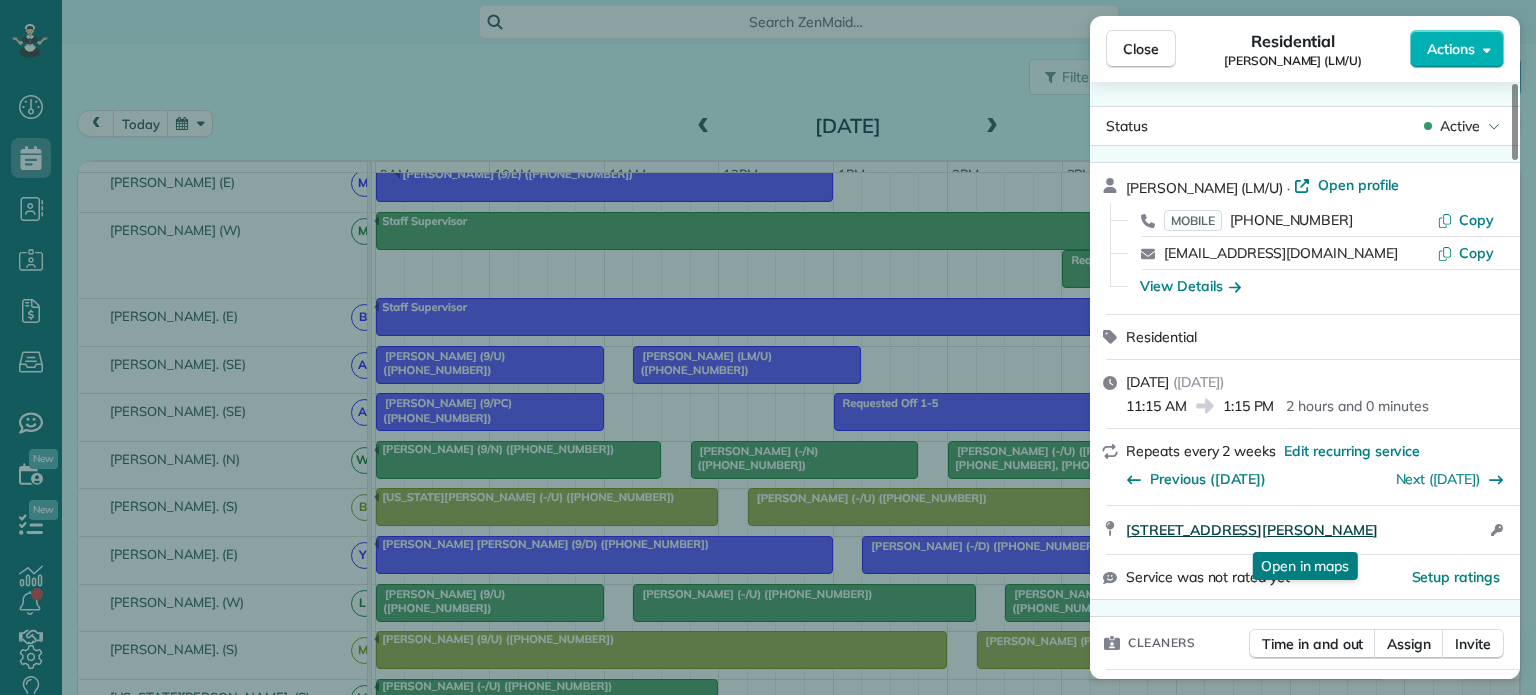 drag, startPoint x: 1117, startPoint y: 528, endPoint x: 1452, endPoint y: 539, distance: 335.18054 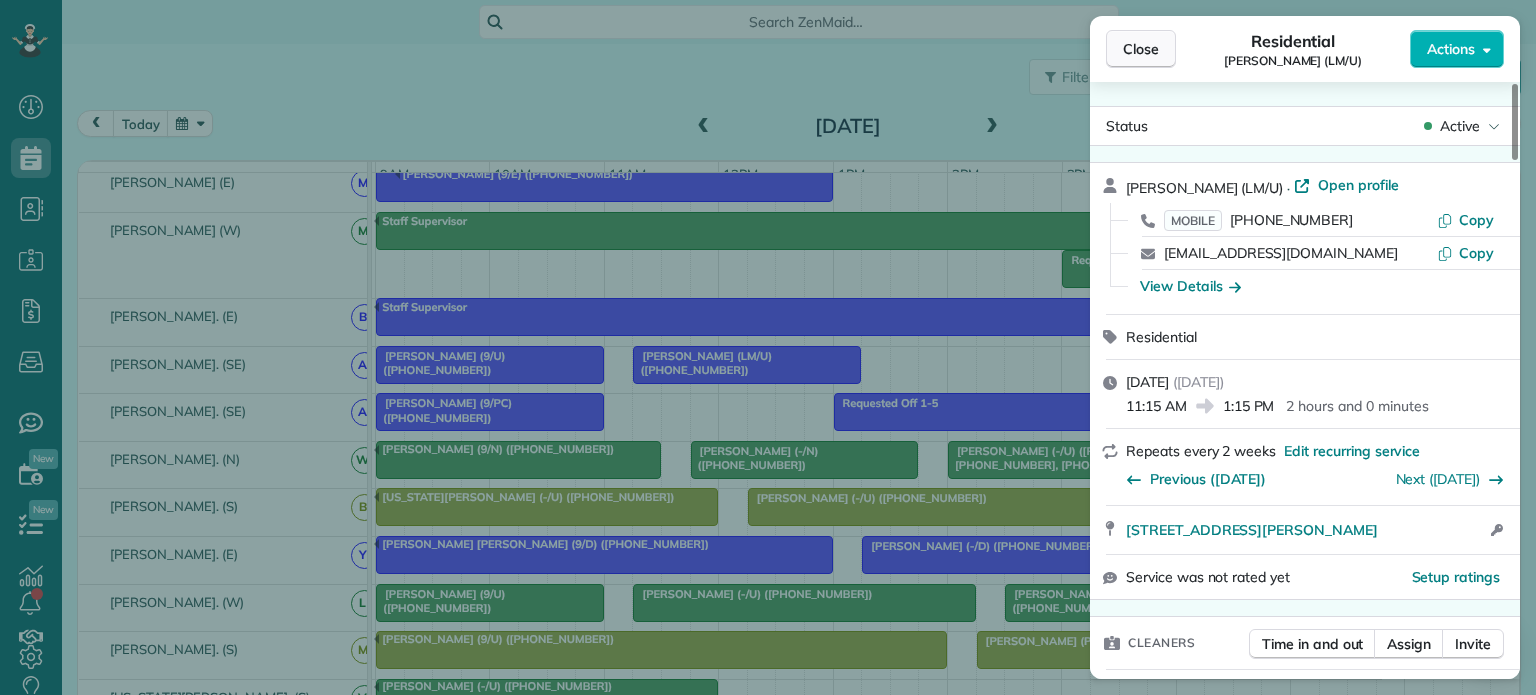 click on "Close" at bounding box center [1141, 49] 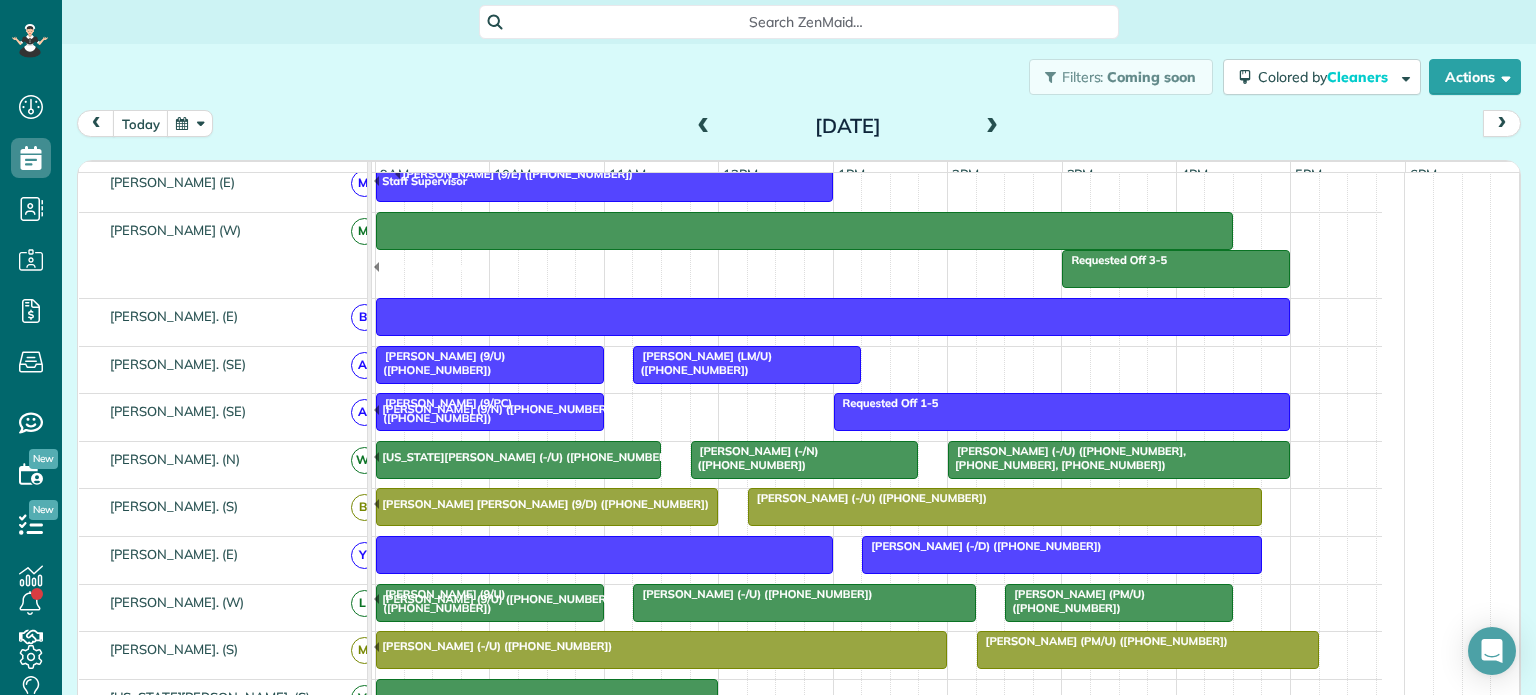 scroll, scrollTop: 199, scrollLeft: 131, axis: both 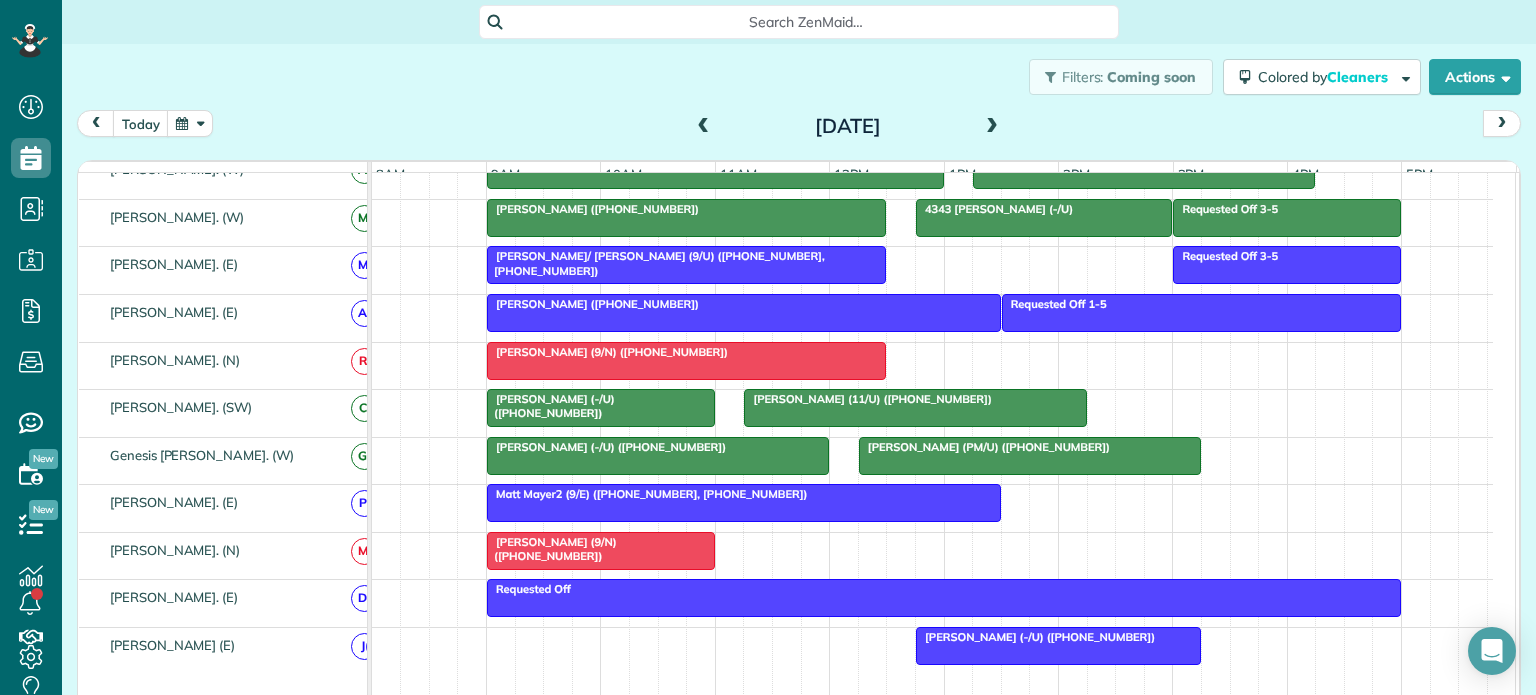 click on "Matt Mayer2 (9/E) (+16148095094, +17039199894)" at bounding box center (647, 494) 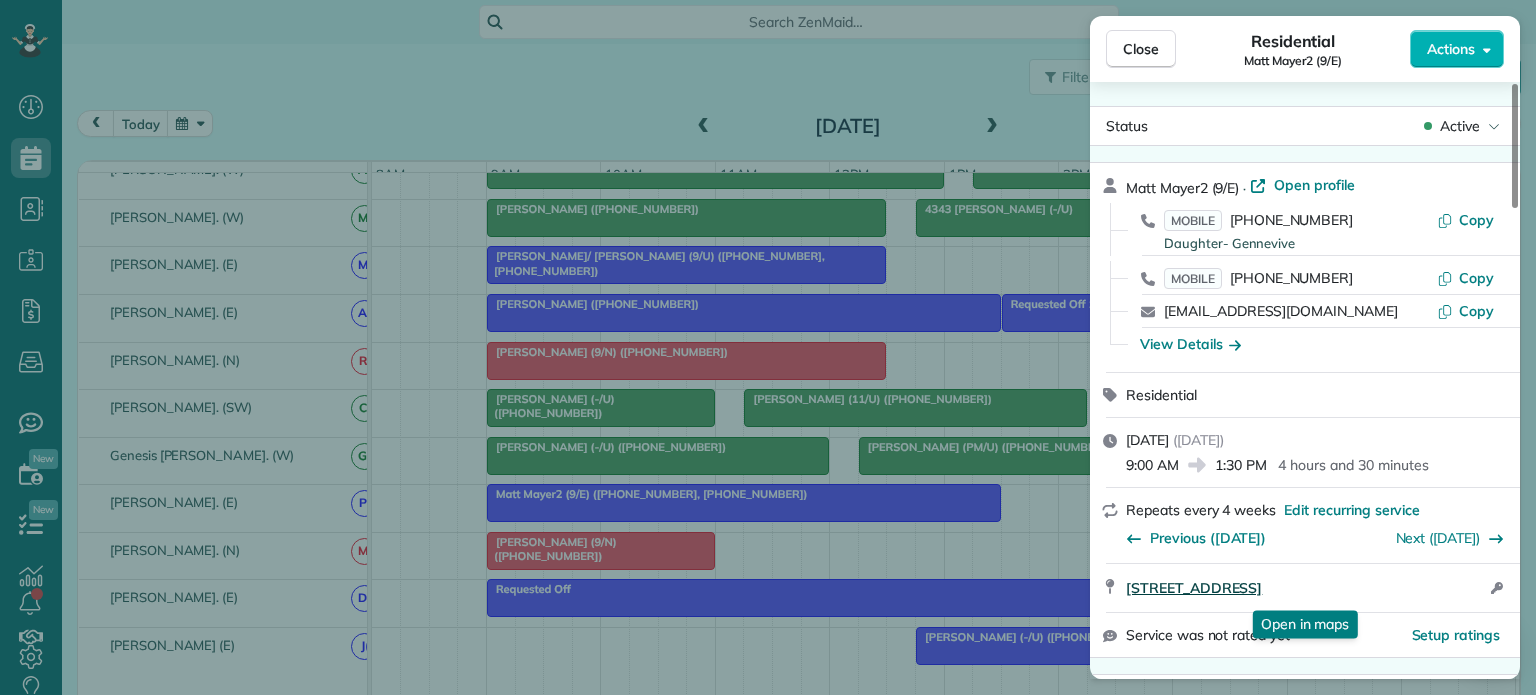 drag, startPoint x: 1122, startPoint y: 583, endPoint x: 1401, endPoint y: 590, distance: 279.0878 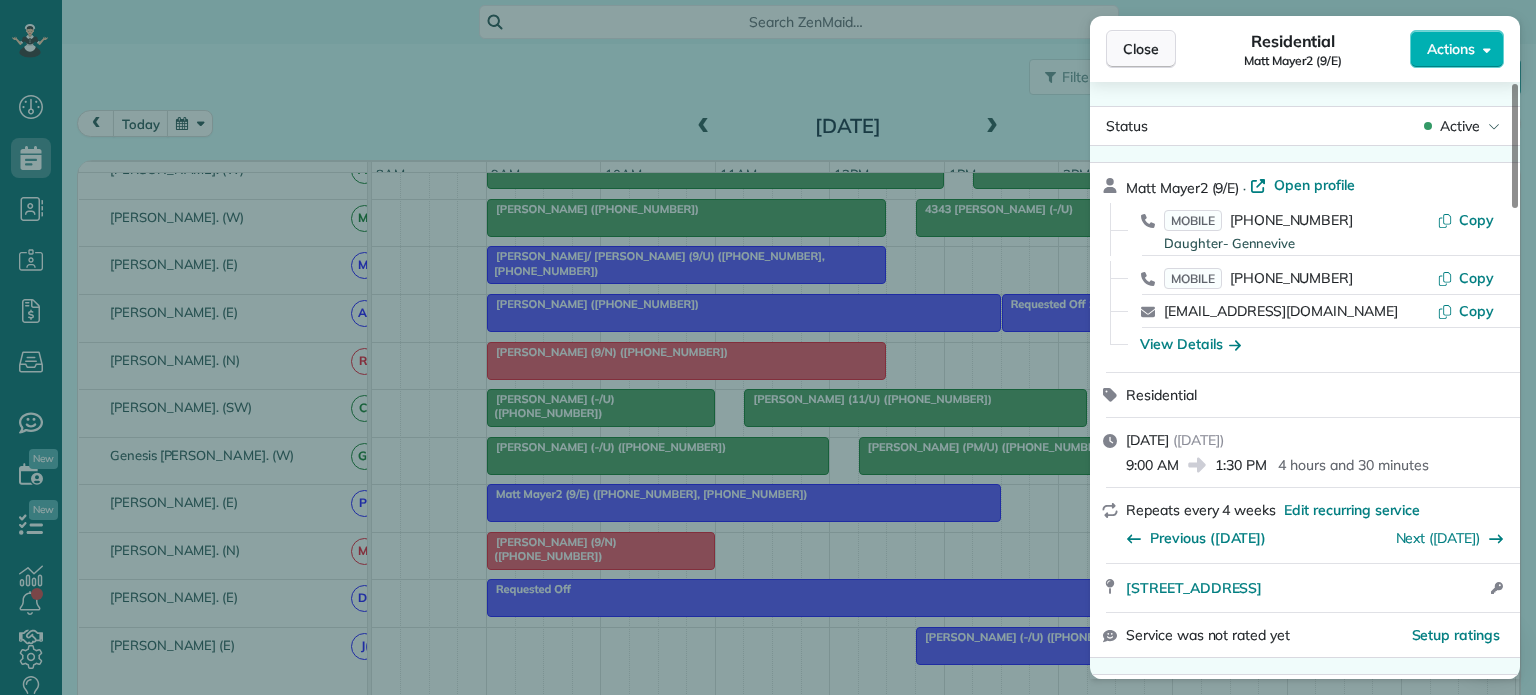 click on "Close" at bounding box center (1141, 49) 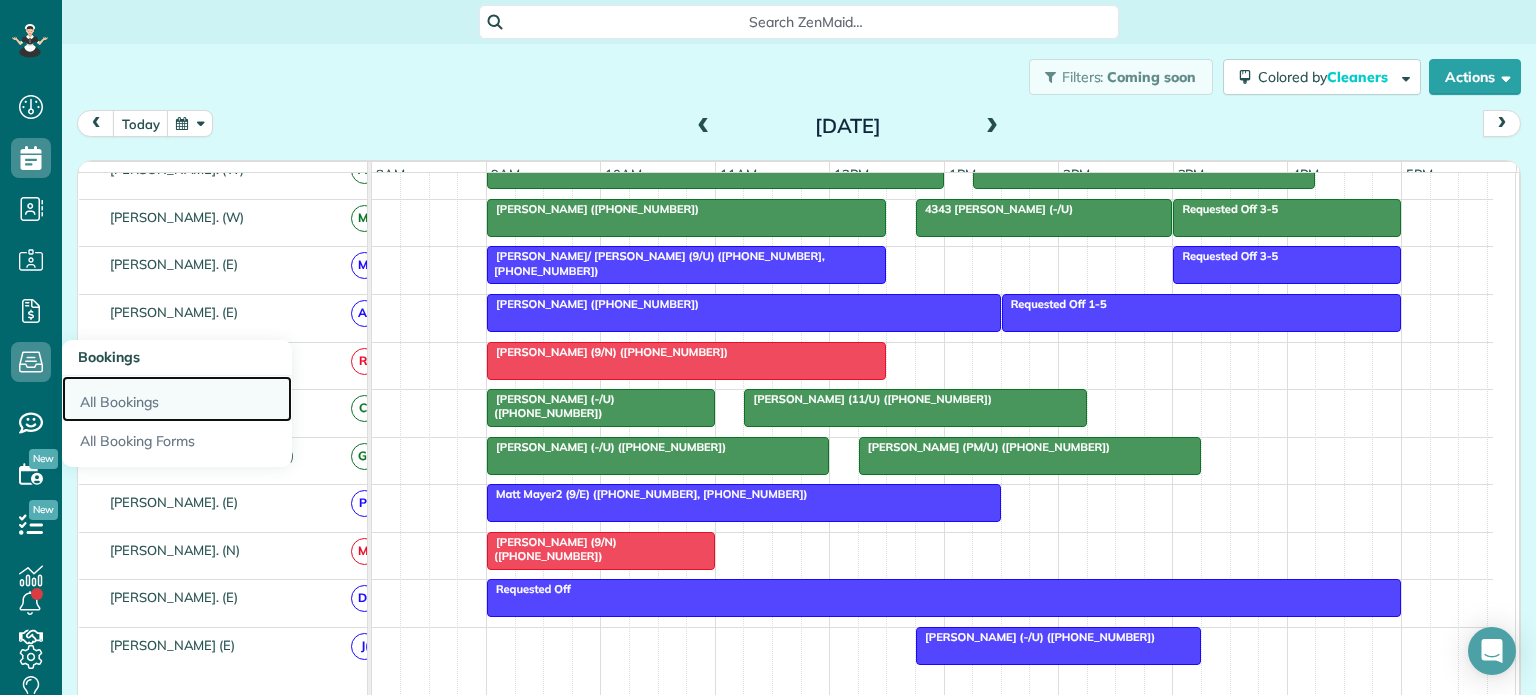 click on "All Bookings" at bounding box center (177, 399) 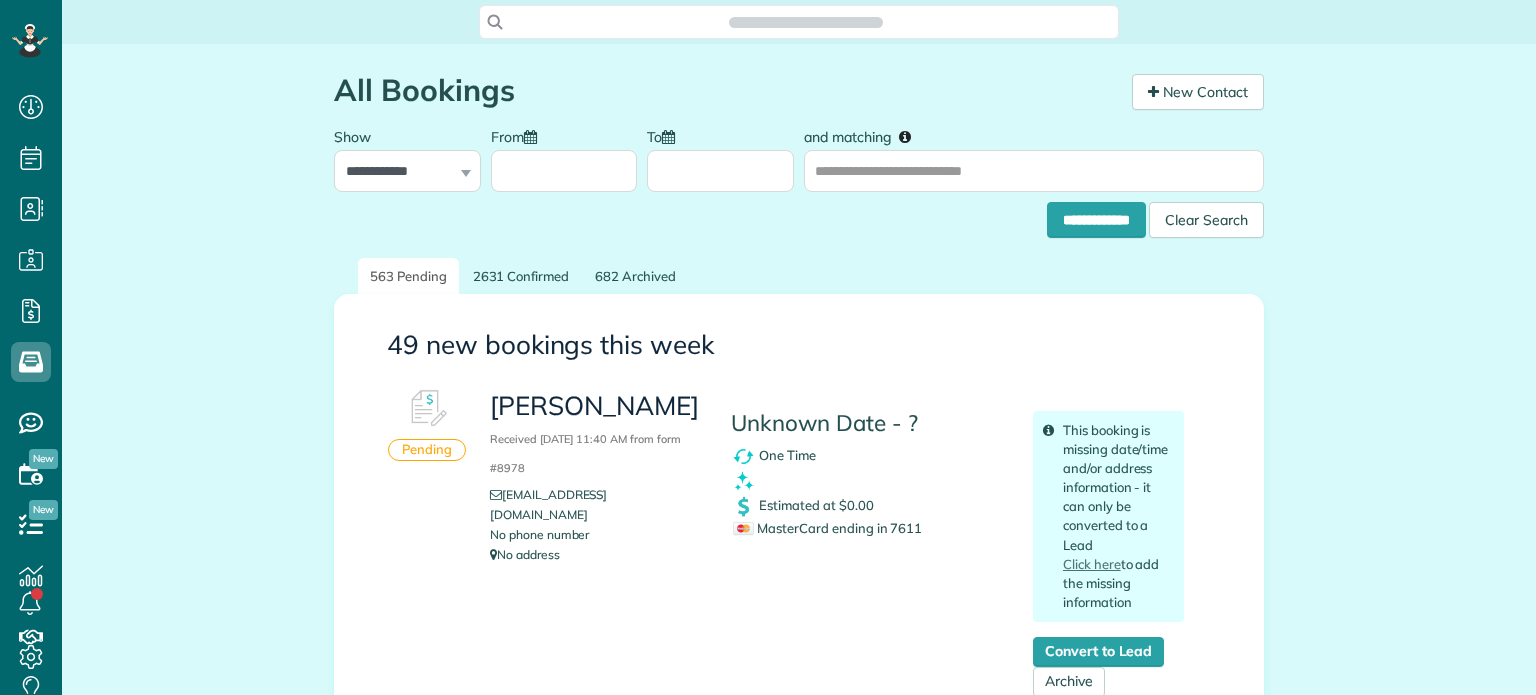 scroll, scrollTop: 0, scrollLeft: 0, axis: both 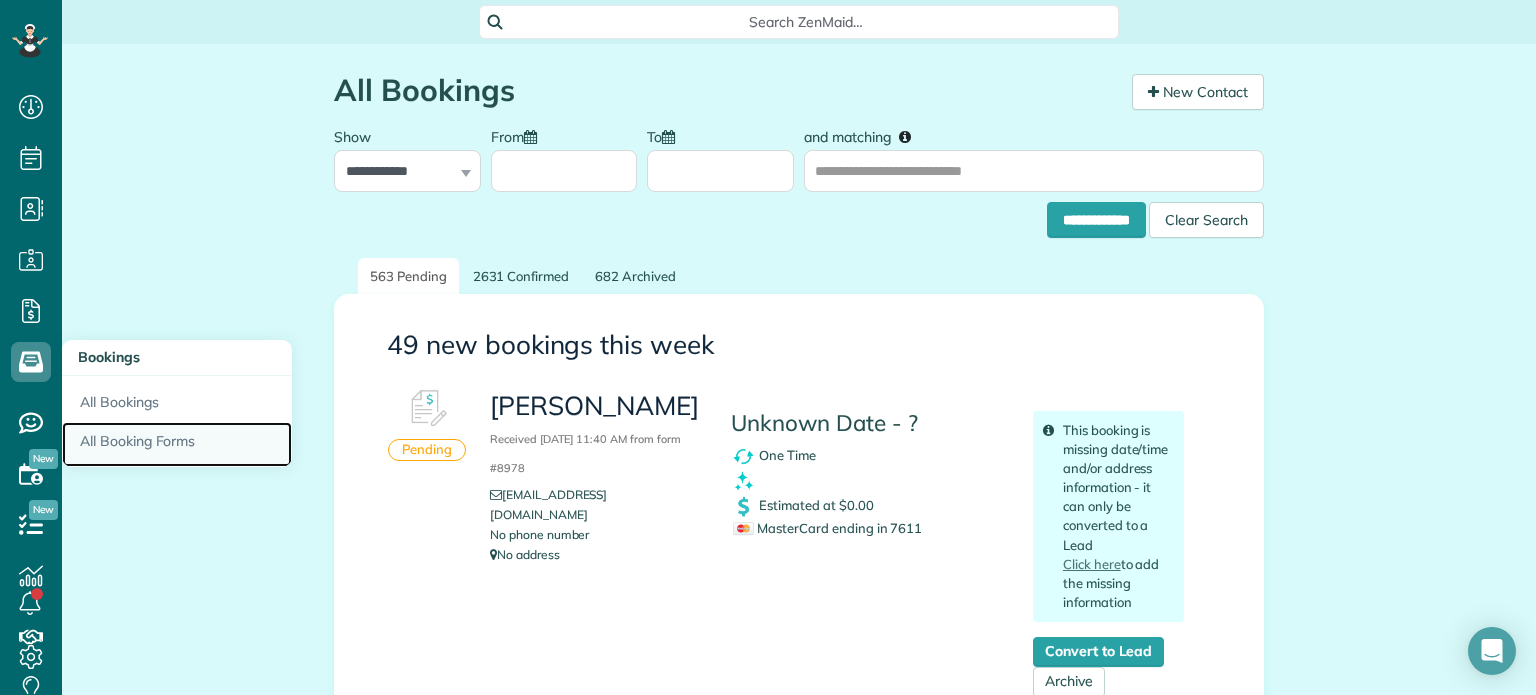 click on "All Booking Forms" at bounding box center (177, 445) 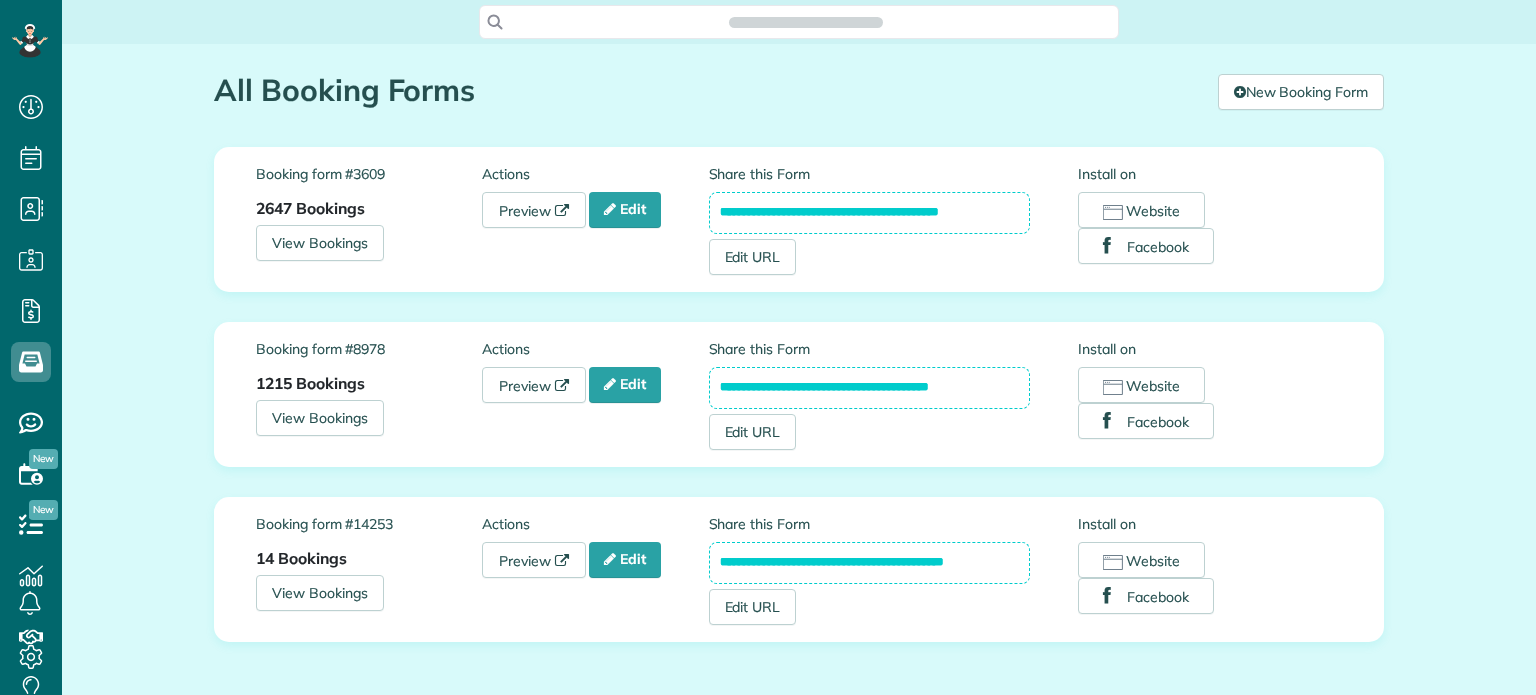 scroll, scrollTop: 0, scrollLeft: 0, axis: both 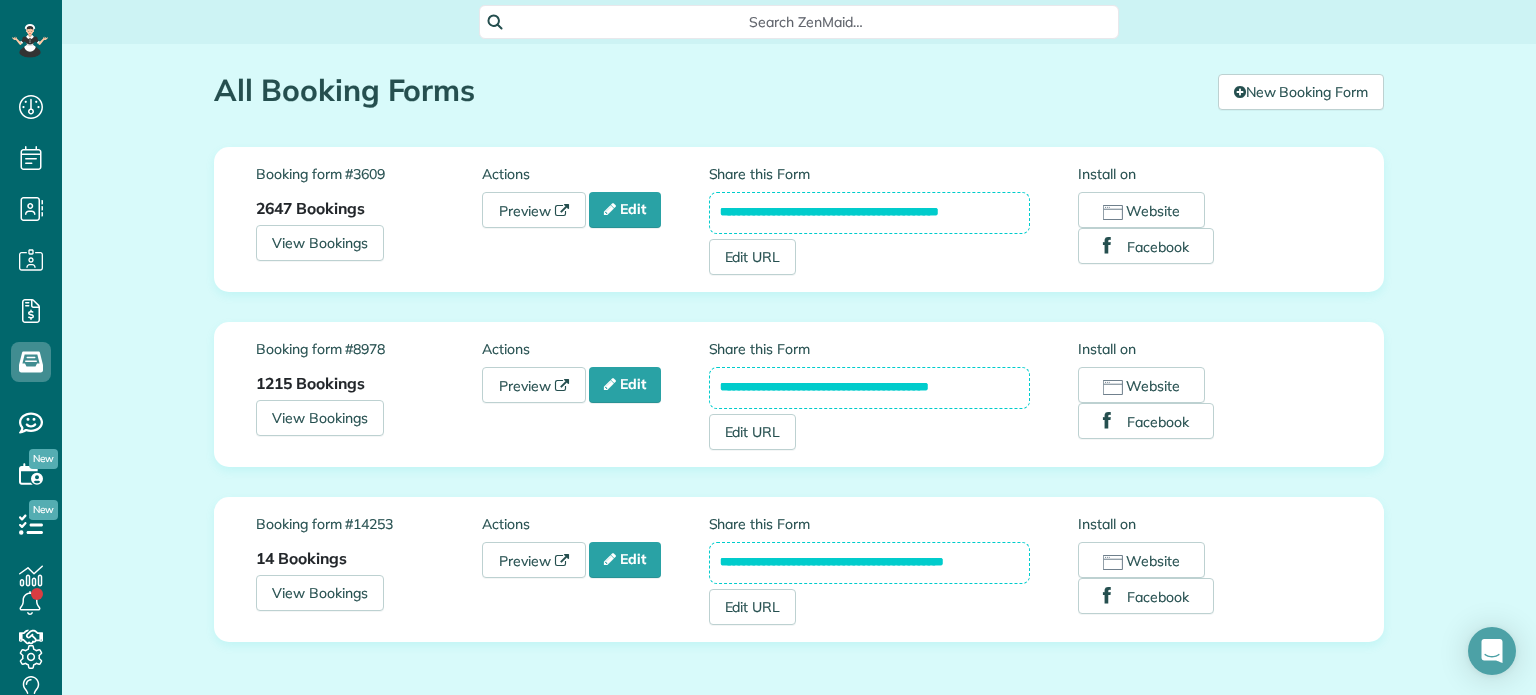 drag, startPoint x: 973, startPoint y: 387, endPoint x: 710, endPoint y: 371, distance: 263.48624 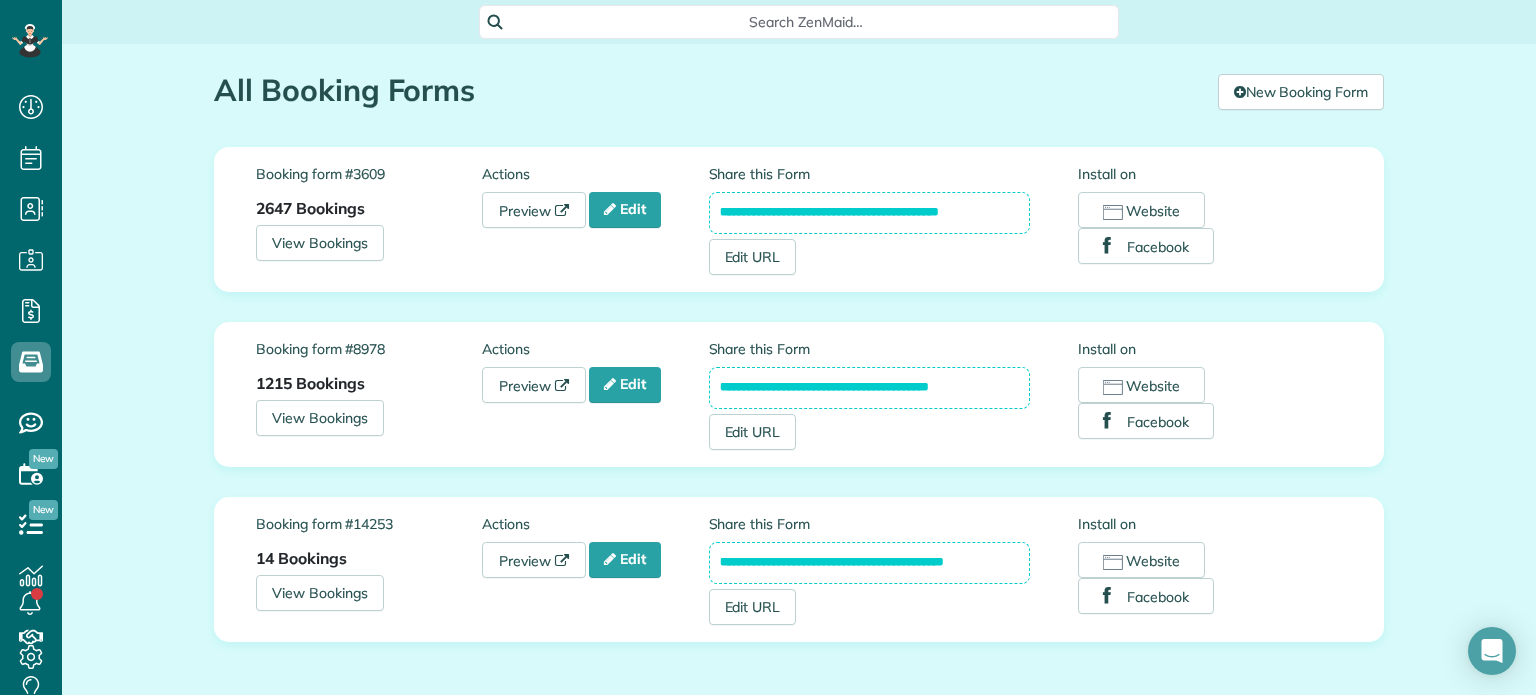 click on "**********" at bounding box center [870, 388] 